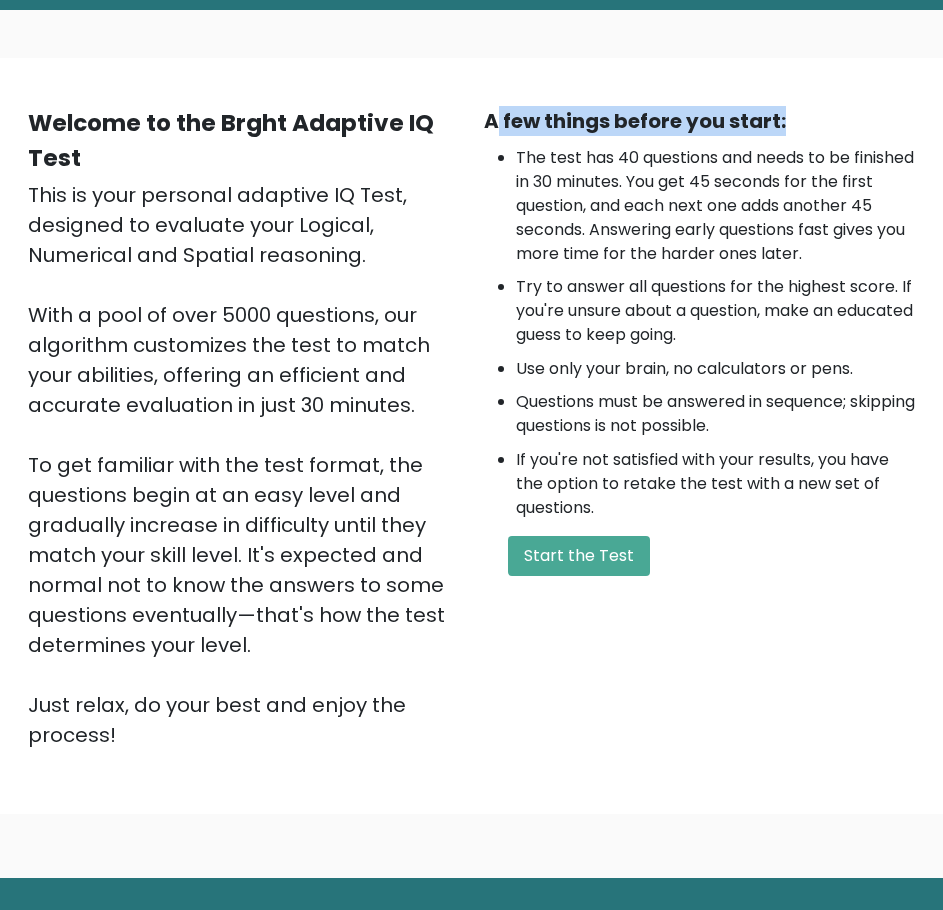 click on "A few things before you start:" at bounding box center [700, 121] 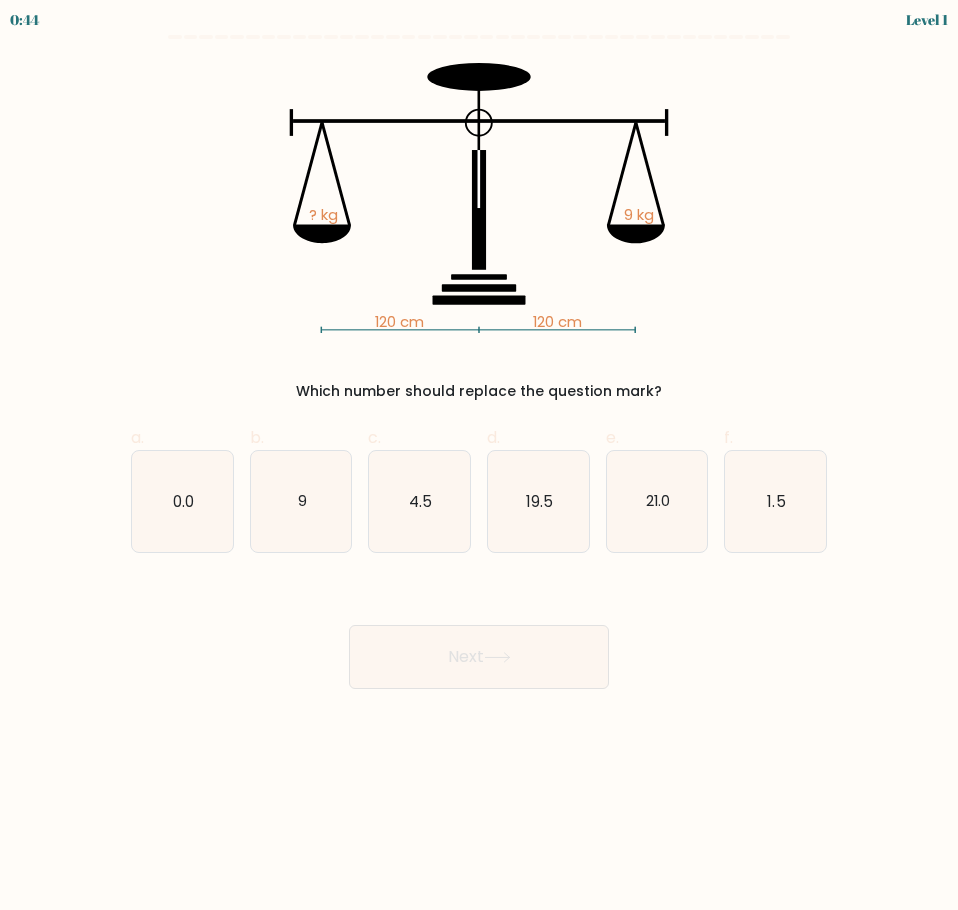 scroll, scrollTop: 0, scrollLeft: 0, axis: both 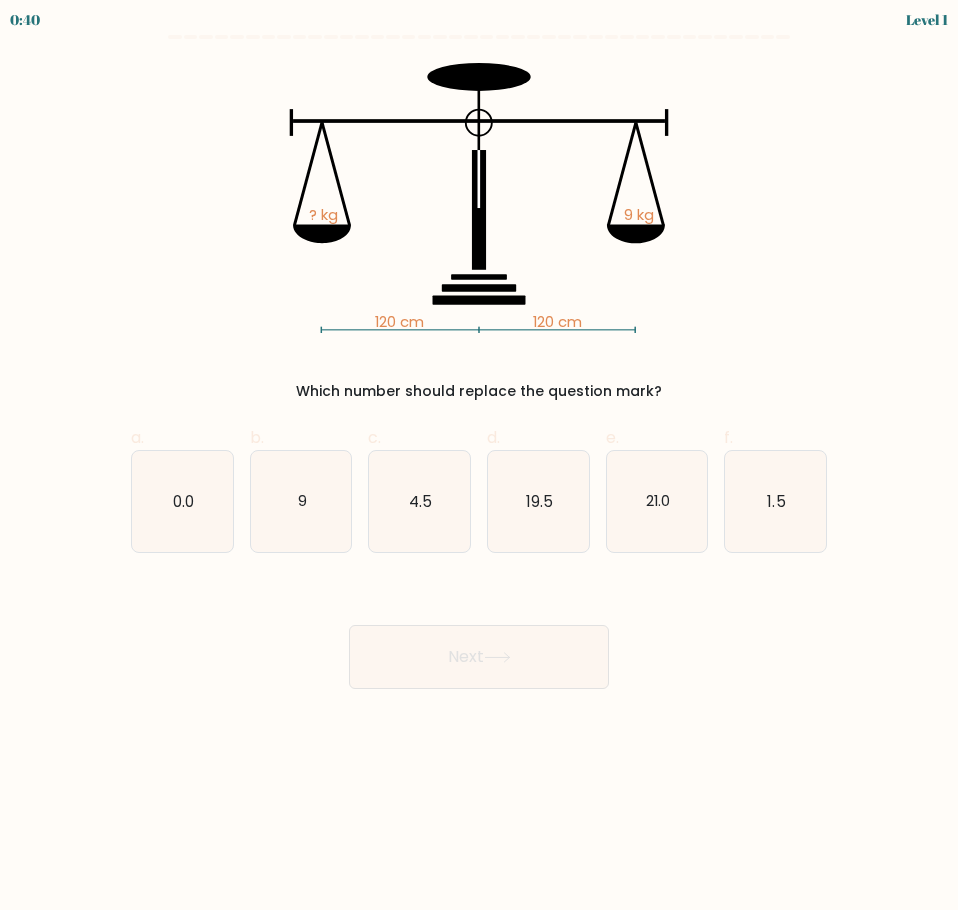 drag, startPoint x: 326, startPoint y: 397, endPoint x: 646, endPoint y: 377, distance: 320.6244 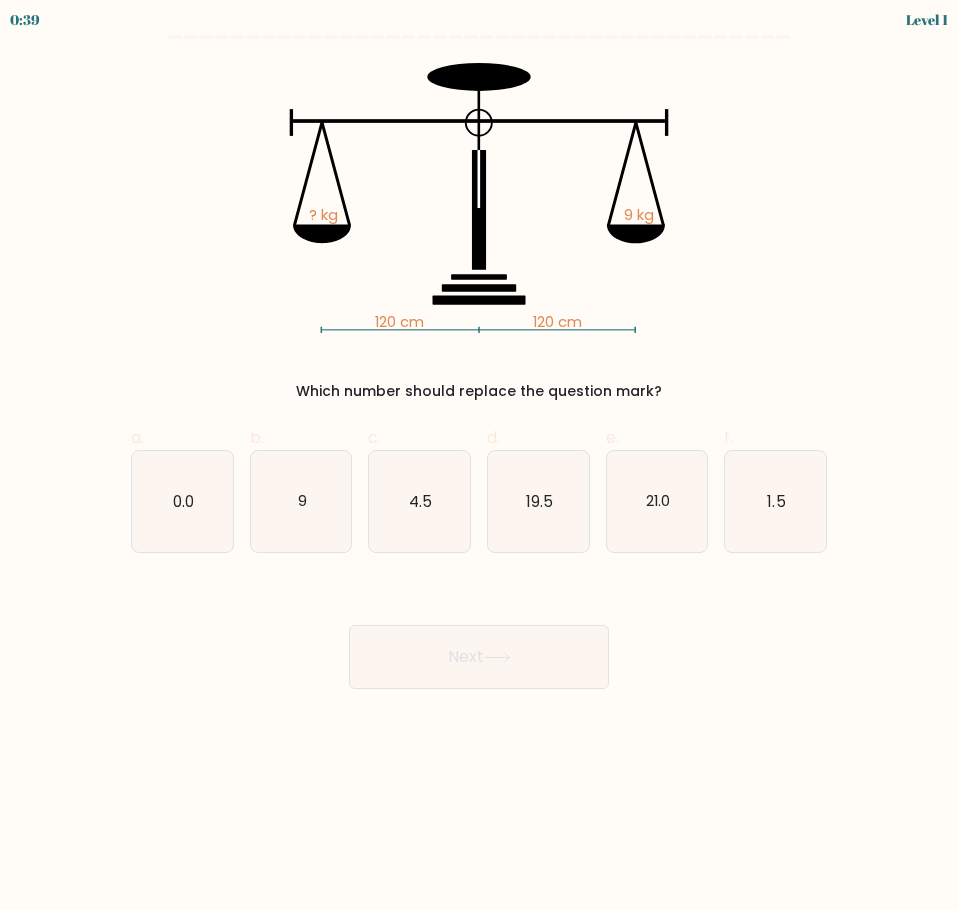 click on "Which number should replace the question mark?" at bounding box center (479, 391) 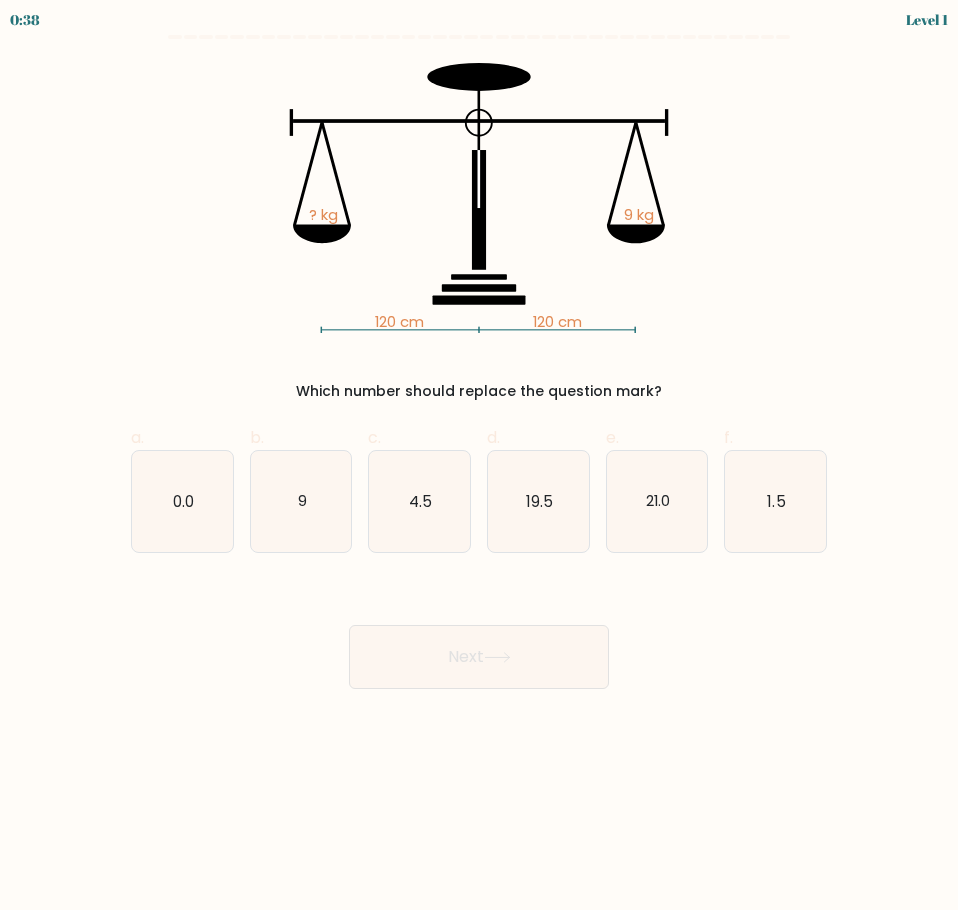 drag, startPoint x: 638, startPoint y: 381, endPoint x: 307, endPoint y: 363, distance: 331.48907 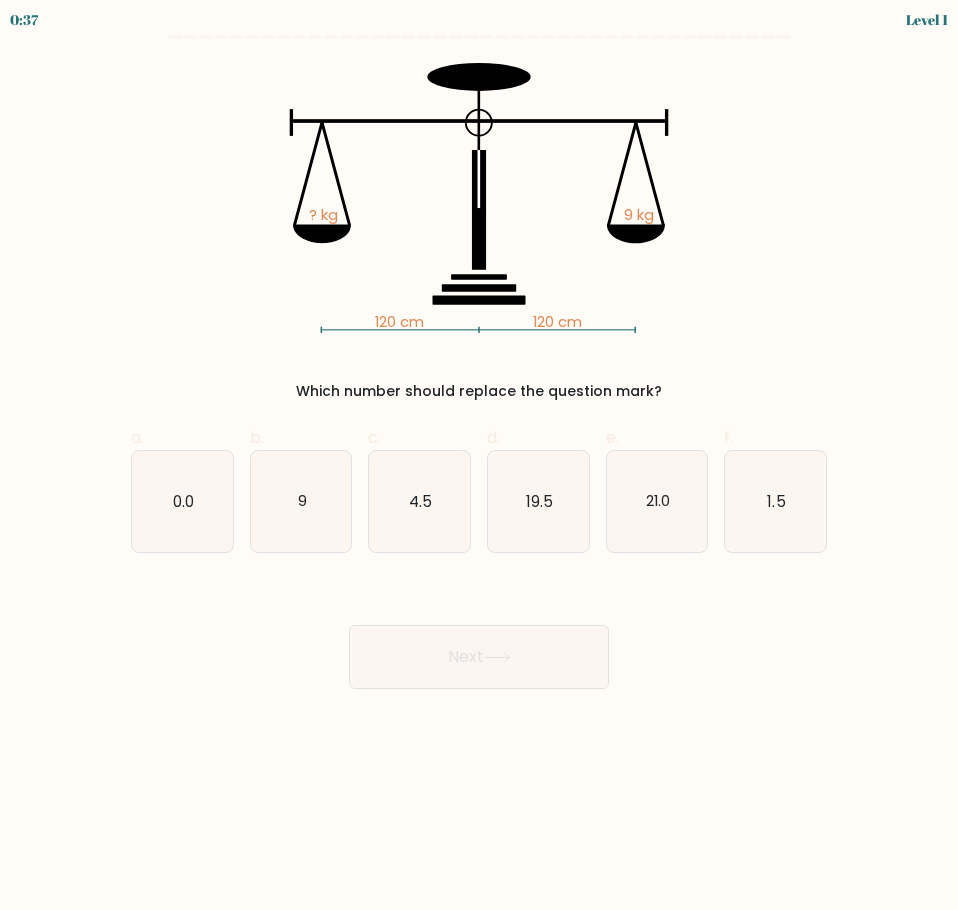 click on "Which number should replace the question mark?" at bounding box center [479, 391] 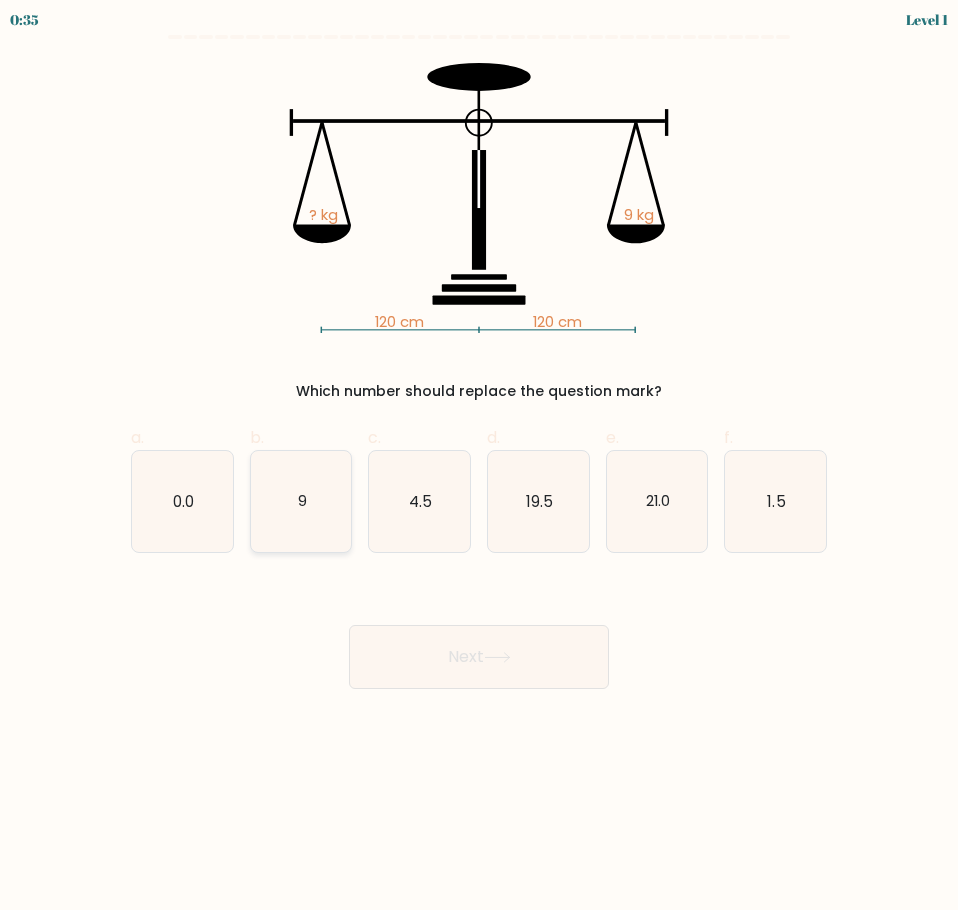 click on "9" at bounding box center [301, 501] 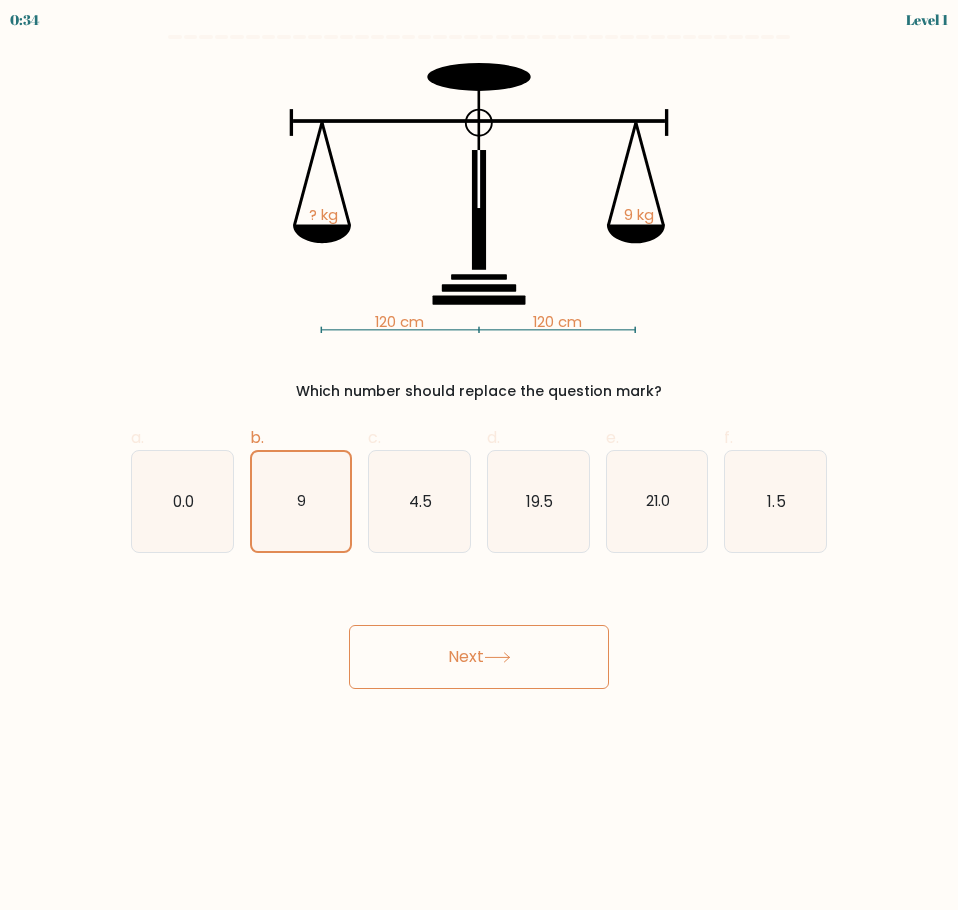 click on "Next" at bounding box center [479, 657] 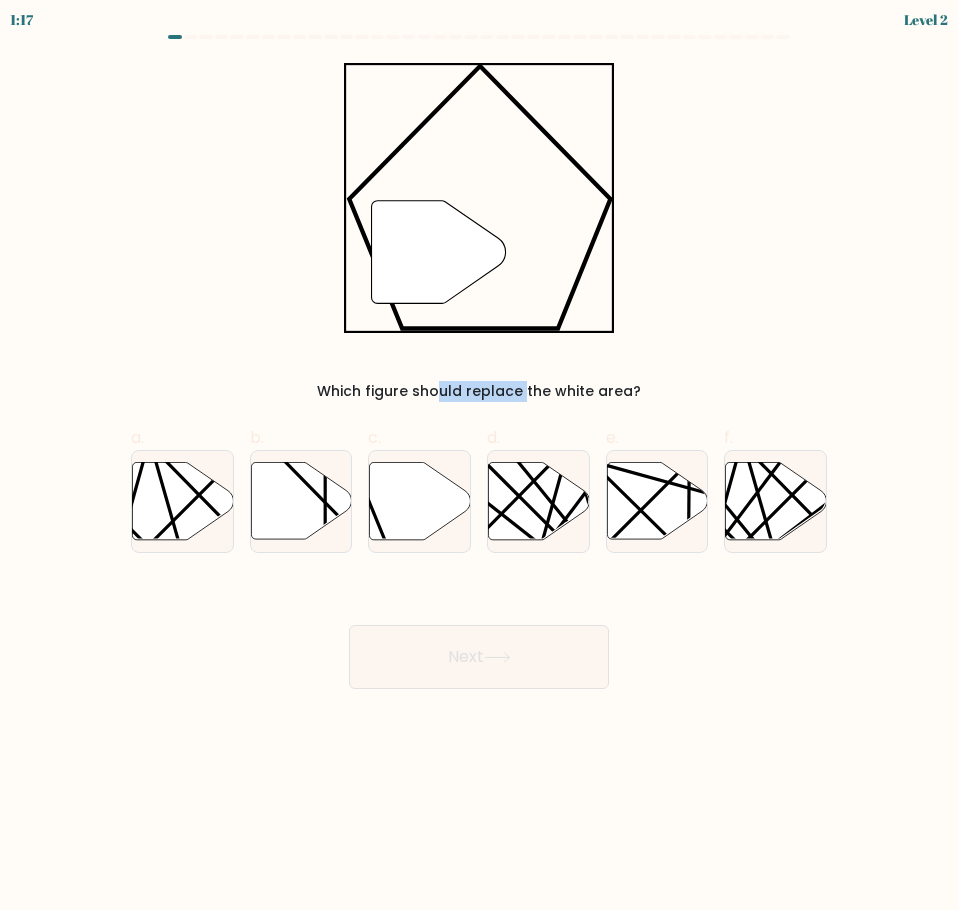 drag, startPoint x: 353, startPoint y: 389, endPoint x: 427, endPoint y: 376, distance: 75.13322 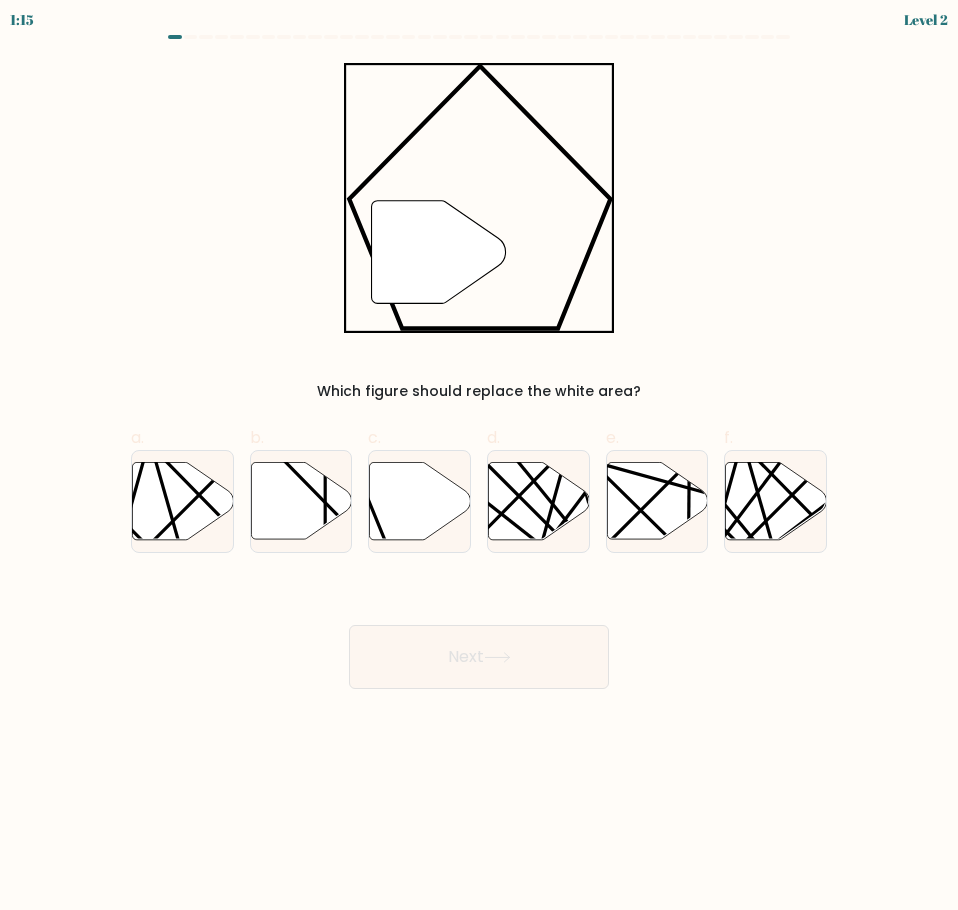 drag, startPoint x: 338, startPoint y: 397, endPoint x: 612, endPoint y: 381, distance: 274.46677 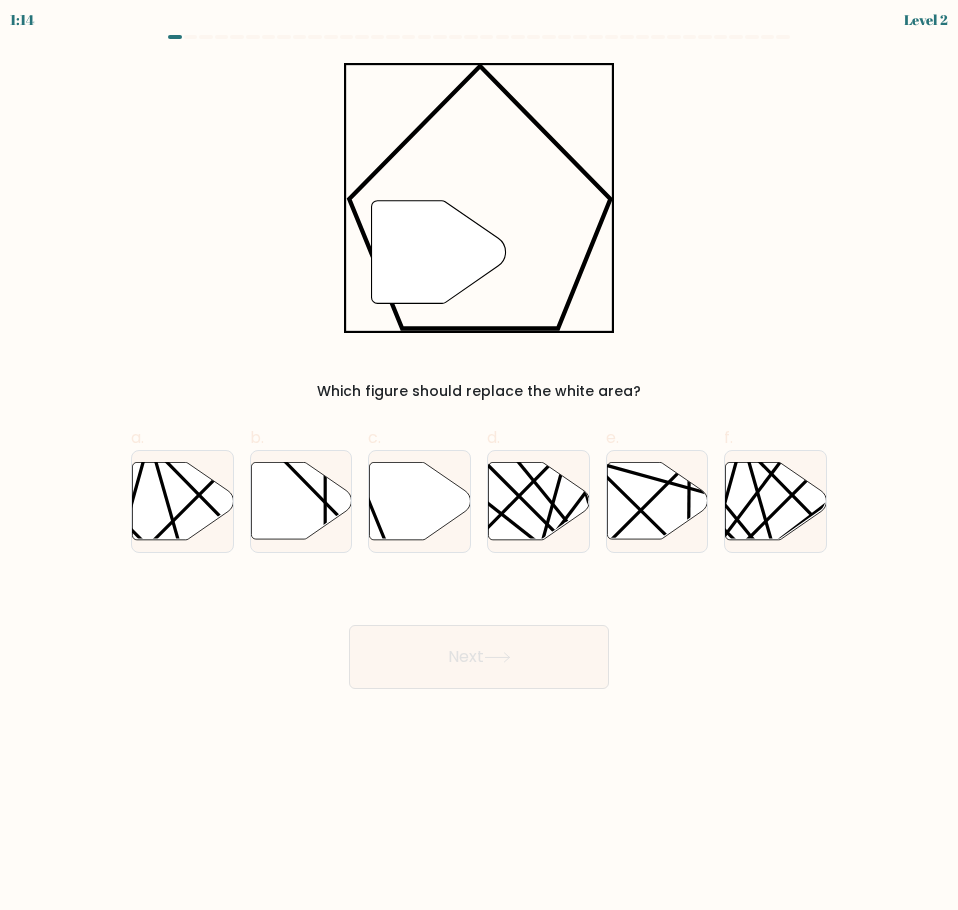 drag, startPoint x: 612, startPoint y: 381, endPoint x: 341, endPoint y: 388, distance: 271.0904 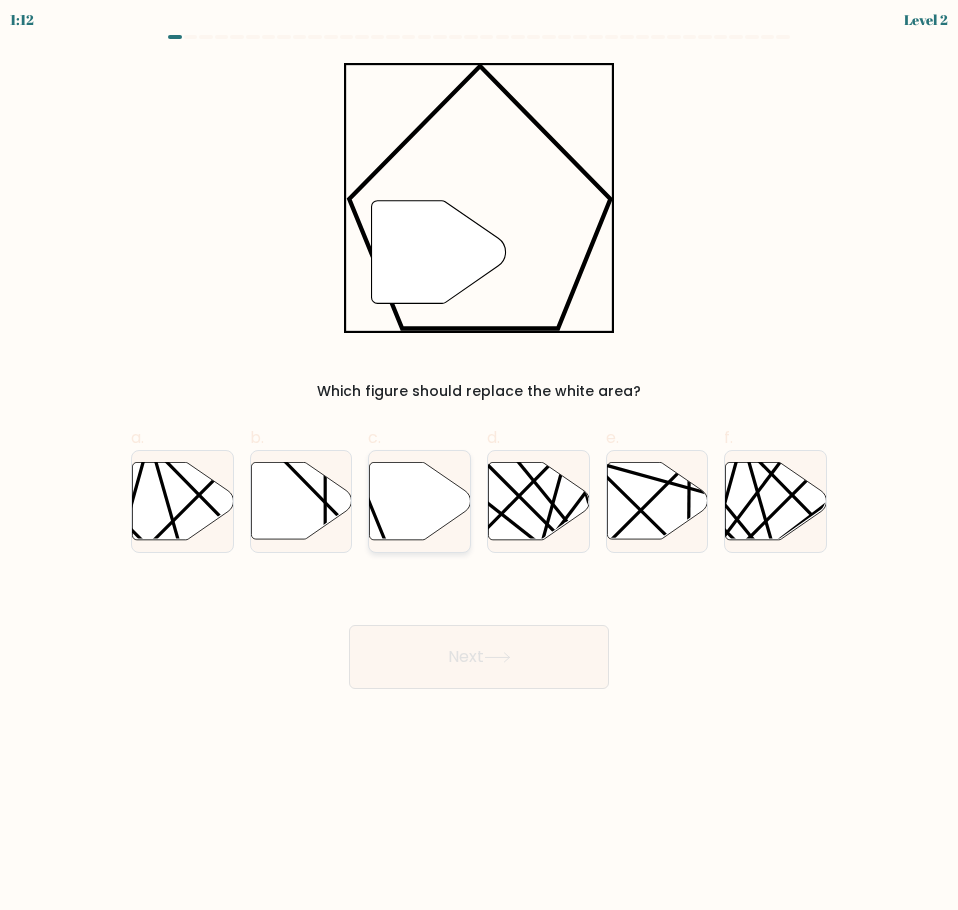 click at bounding box center [420, 500] 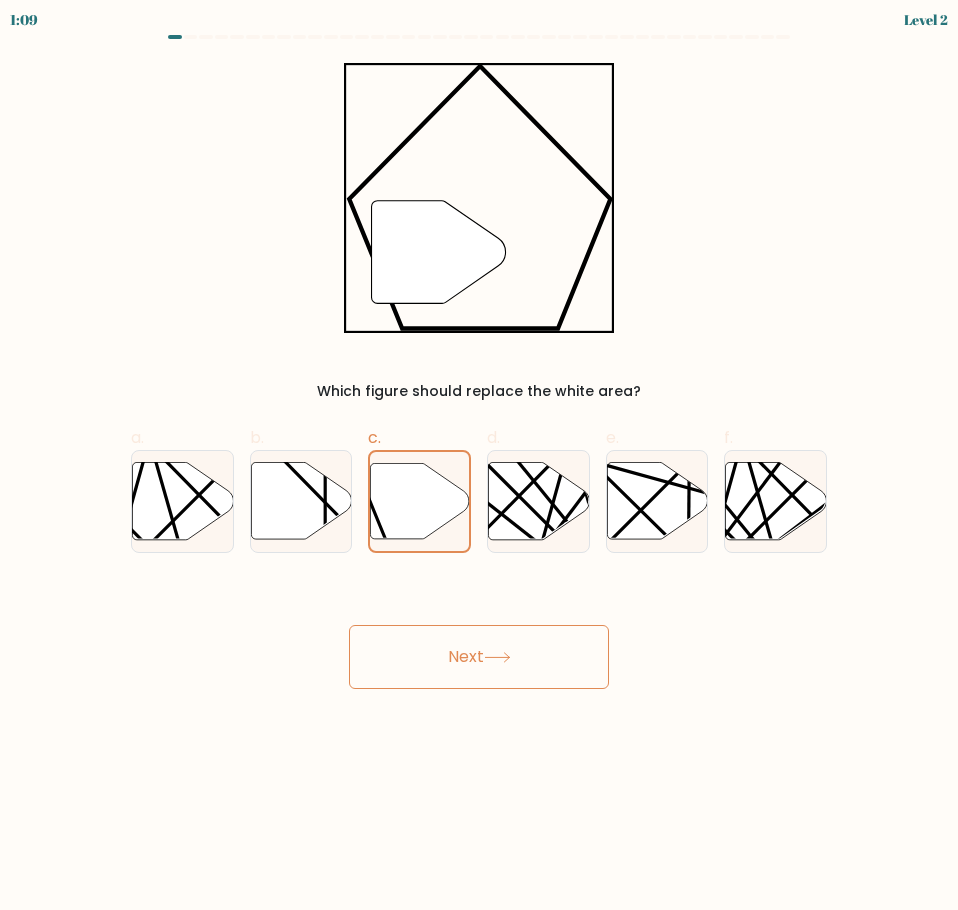 click on "Next" at bounding box center (479, 657) 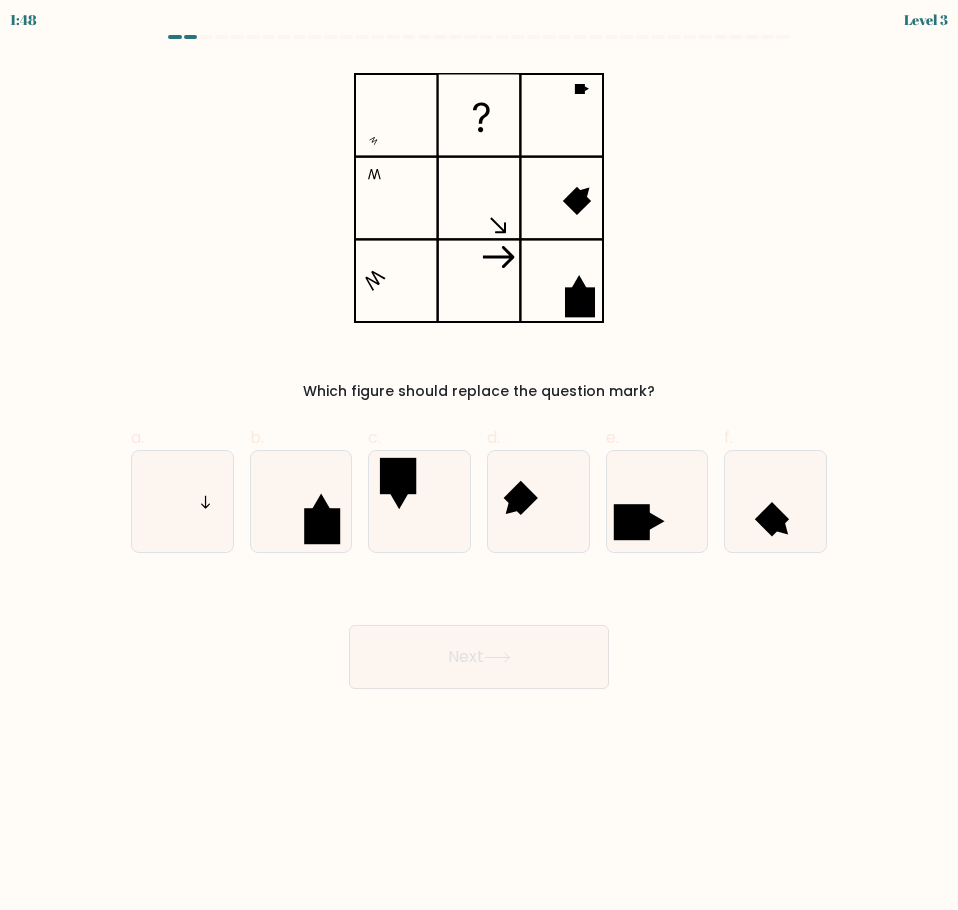 drag, startPoint x: 306, startPoint y: 382, endPoint x: 635, endPoint y: 381, distance: 329.00153 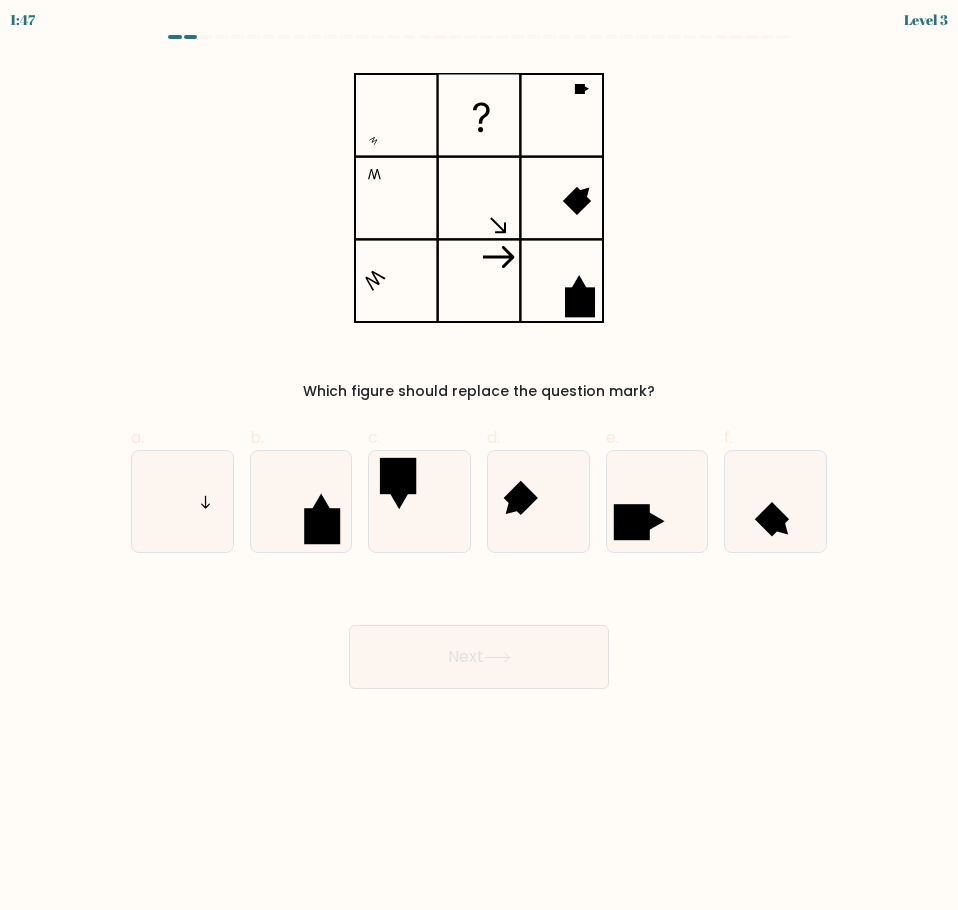 drag, startPoint x: 635, startPoint y: 381, endPoint x: 503, endPoint y: 380, distance: 132.00378 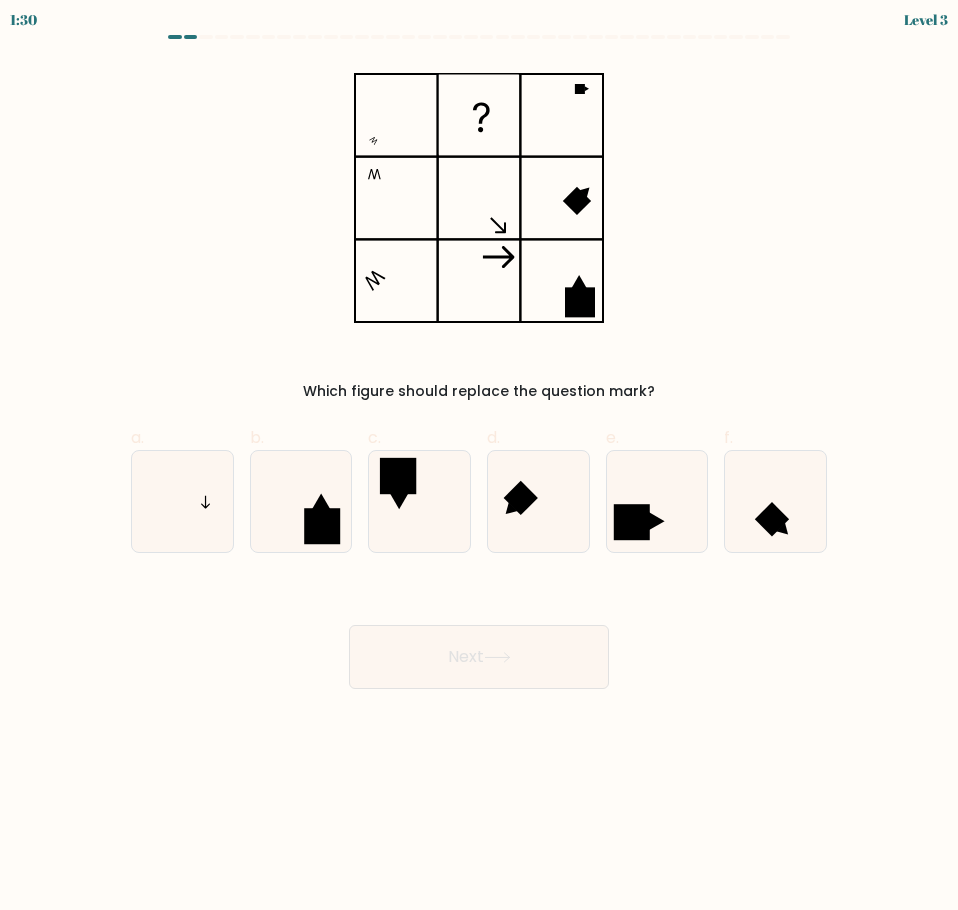drag, startPoint x: 355, startPoint y: 391, endPoint x: 674, endPoint y: 397, distance: 319.05643 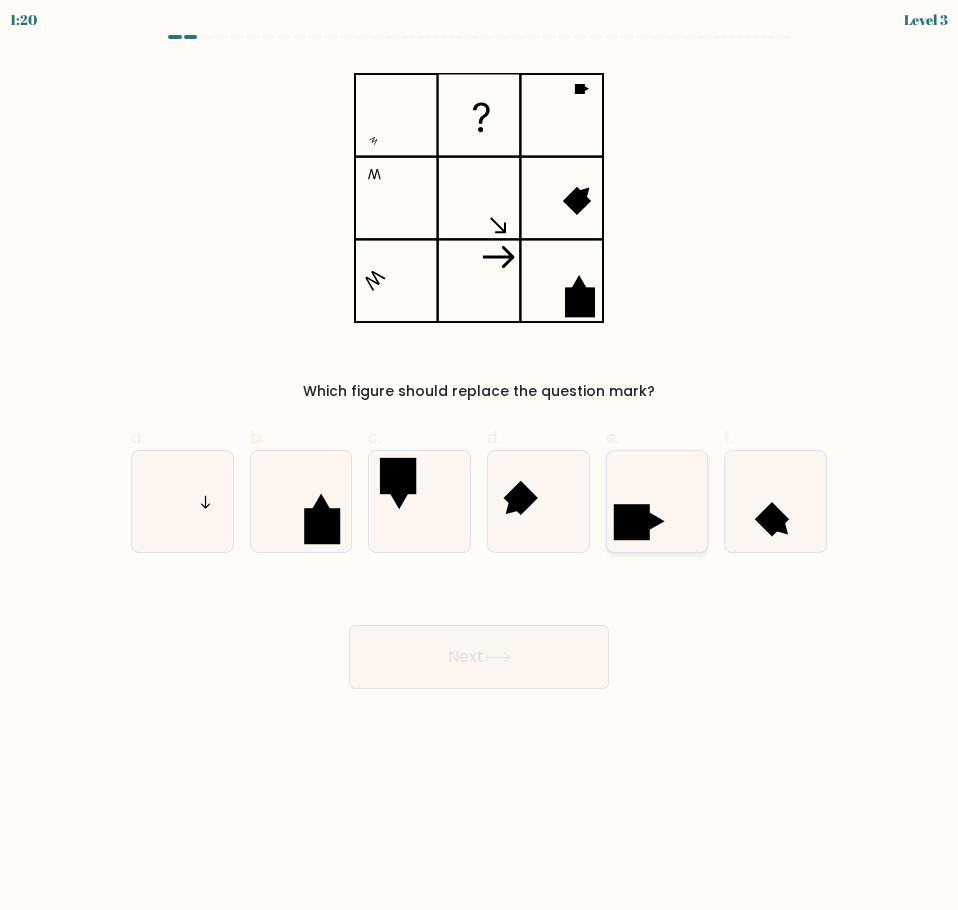 click at bounding box center [657, 501] 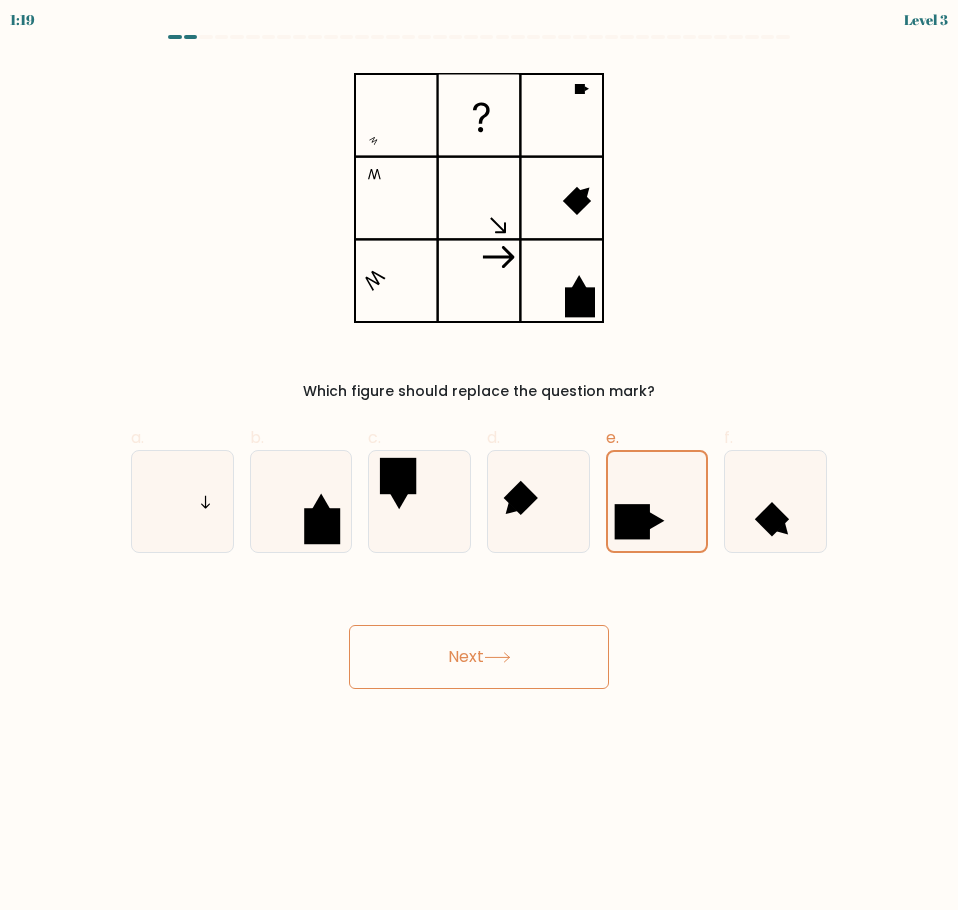 click on "Next" at bounding box center (479, 657) 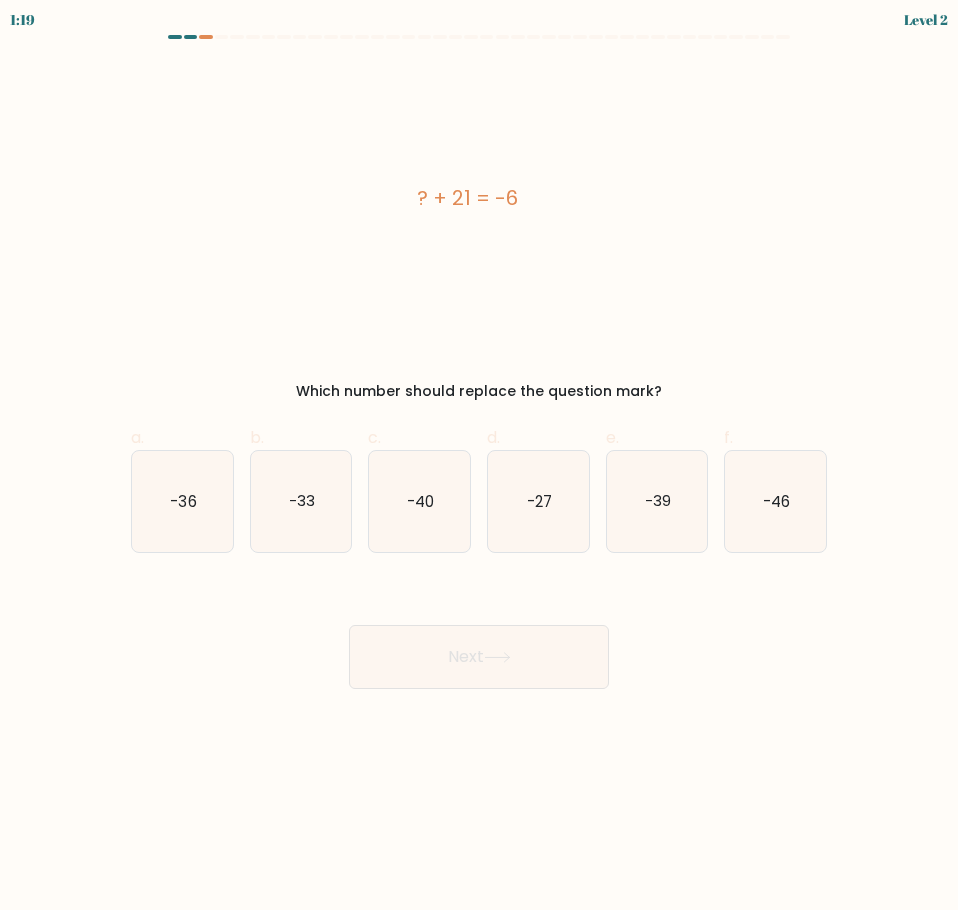 click at bounding box center (497, 657) 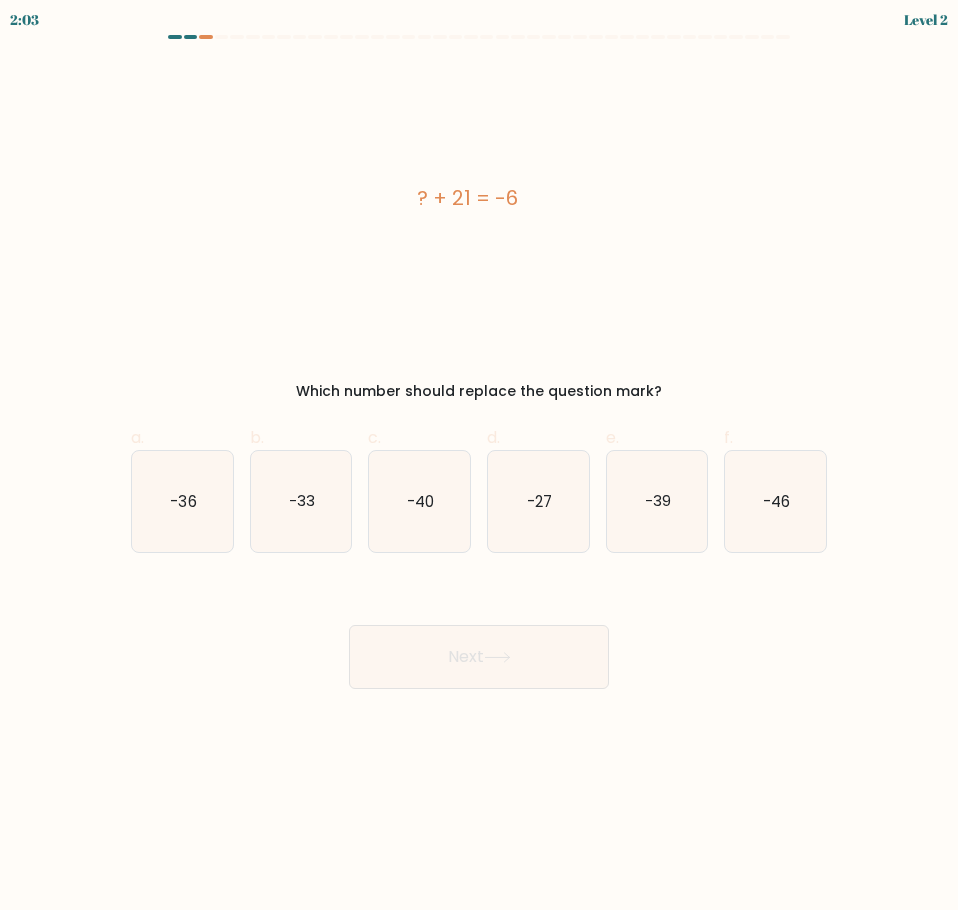 drag, startPoint x: 507, startPoint y: 187, endPoint x: 532, endPoint y: 187, distance: 25 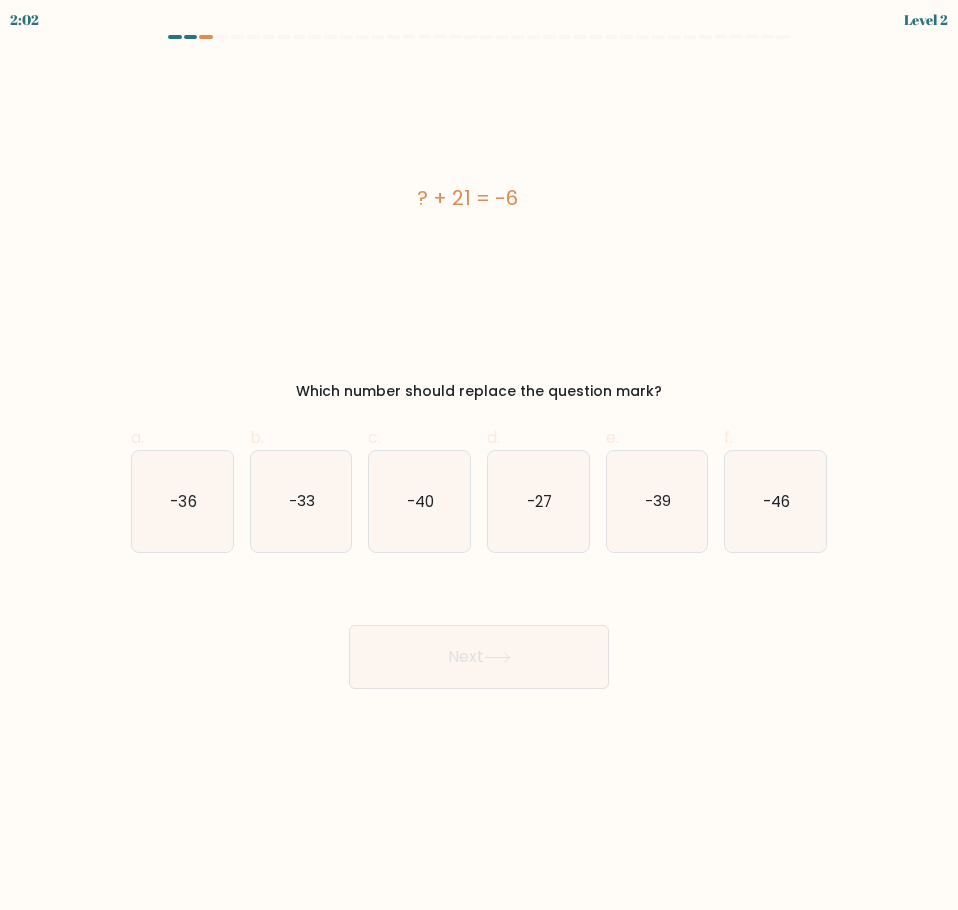 drag, startPoint x: 461, startPoint y: 198, endPoint x: 403, endPoint y: 197, distance: 58.00862 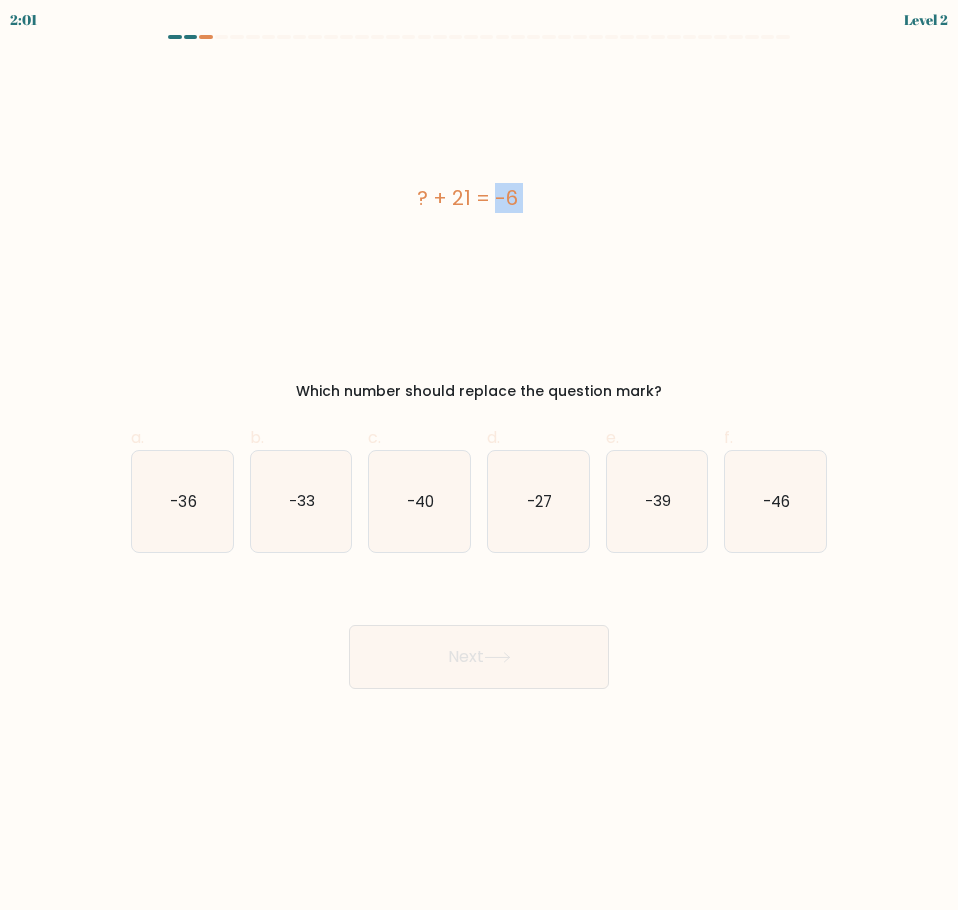 drag, startPoint x: 420, startPoint y: 196, endPoint x: 528, endPoint y: 204, distance: 108.29589 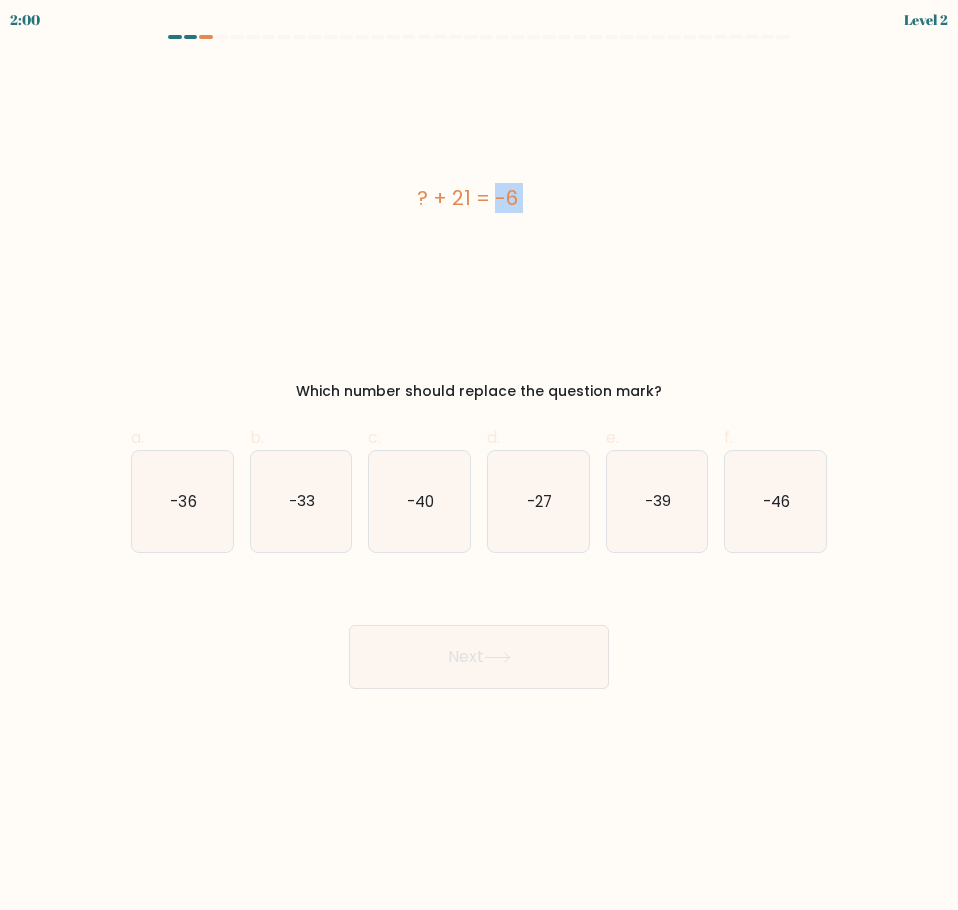 drag, startPoint x: 576, startPoint y: 203, endPoint x: 403, endPoint y: 196, distance: 173.14156 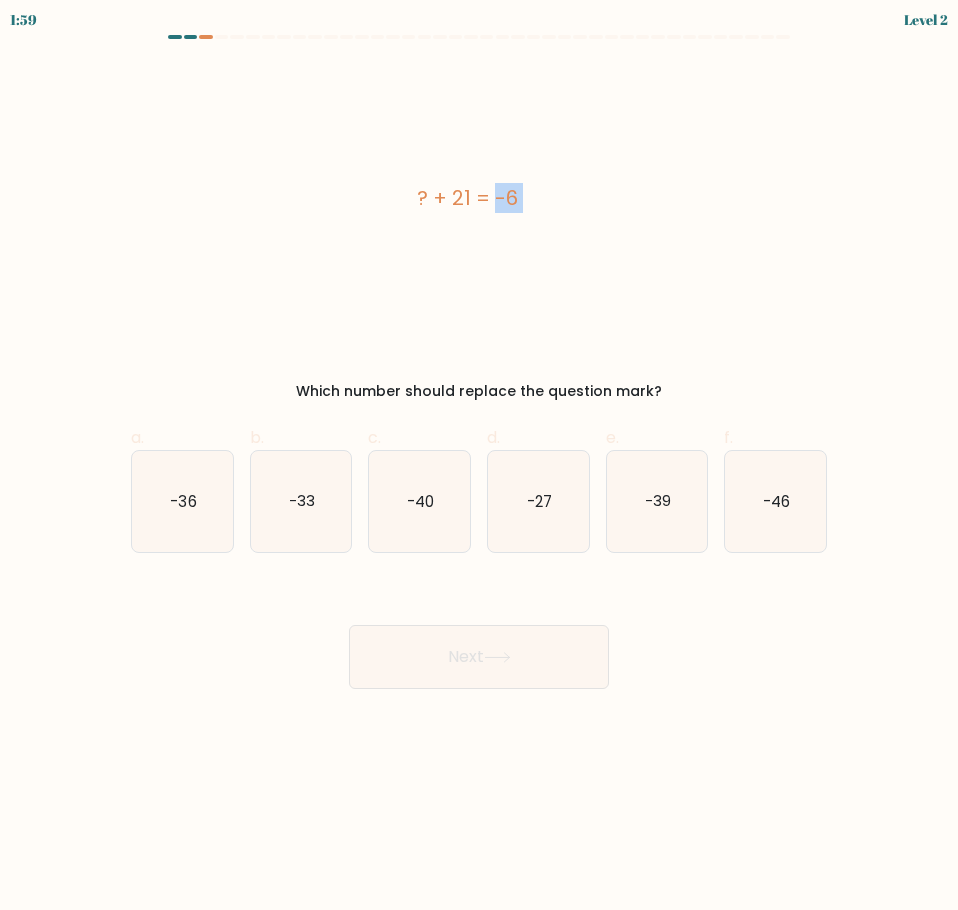 drag, startPoint x: 420, startPoint y: 194, endPoint x: 521, endPoint y: 200, distance: 101.17806 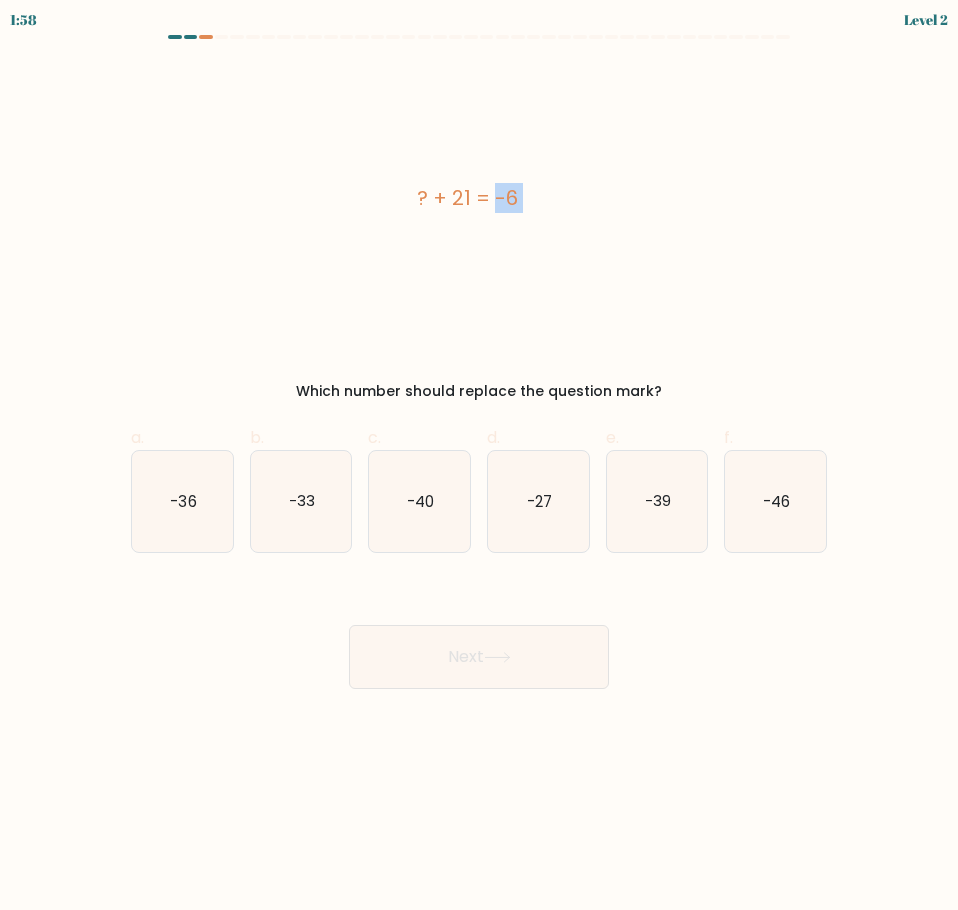 drag, startPoint x: 521, startPoint y: 200, endPoint x: 412, endPoint y: 189, distance: 109.55364 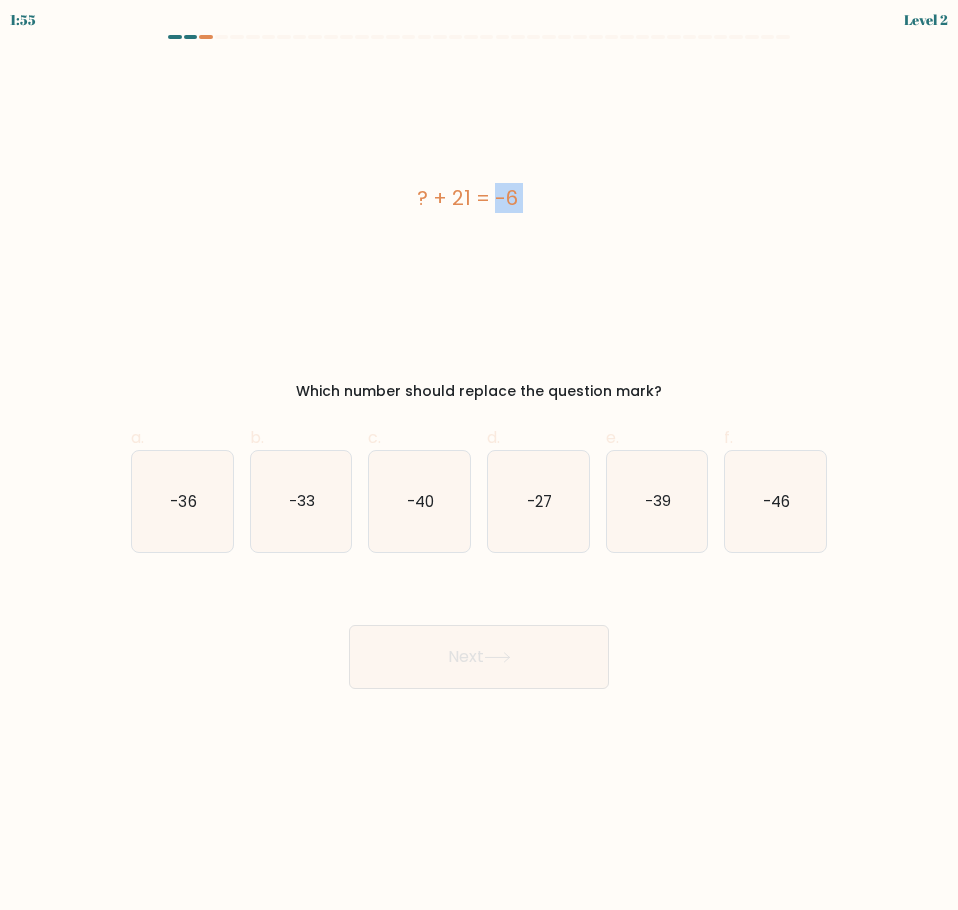 drag, startPoint x: 412, startPoint y: 190, endPoint x: 567, endPoint y: 192, distance: 155.01291 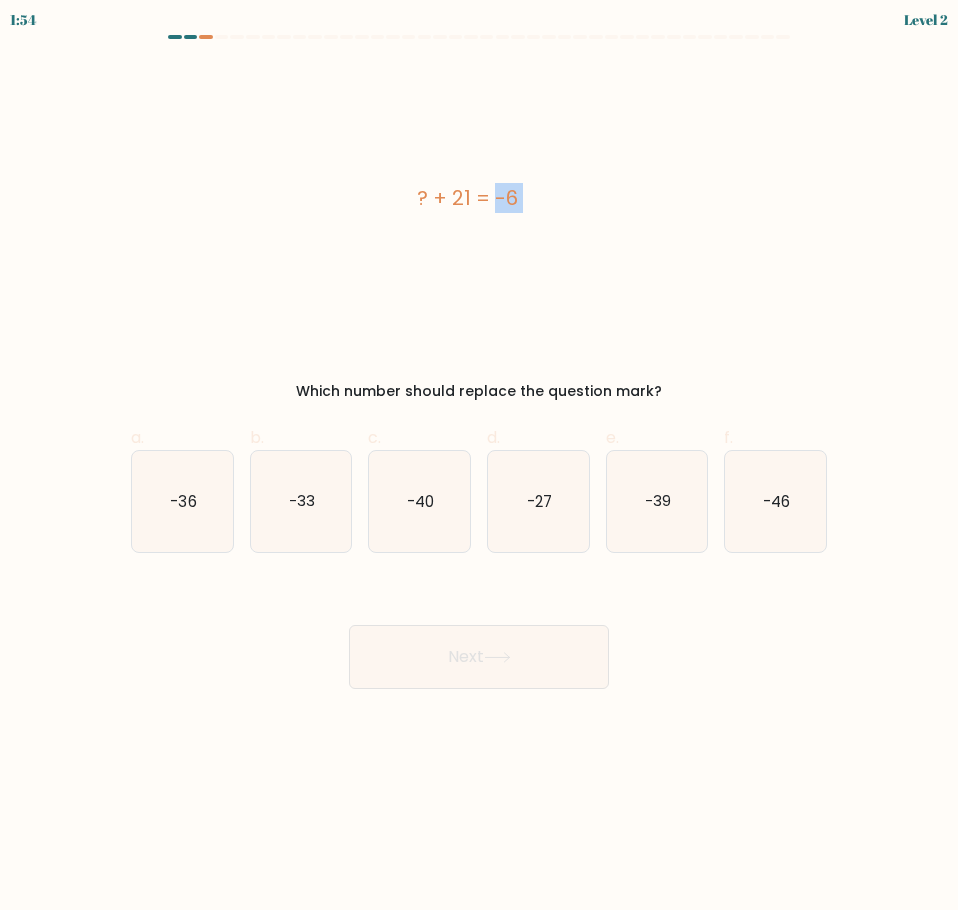 drag, startPoint x: 572, startPoint y: 193, endPoint x: 413, endPoint y: 196, distance: 159.0283 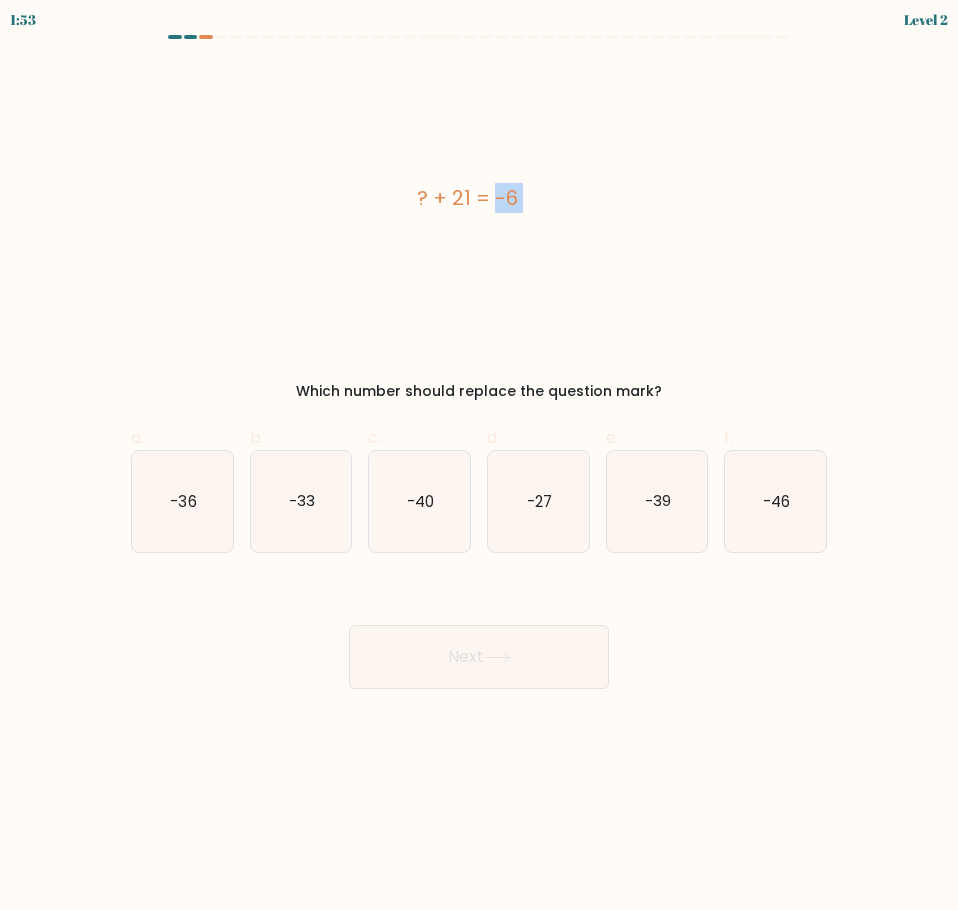 drag, startPoint x: 413, startPoint y: 196, endPoint x: 532, endPoint y: 200, distance: 119.06721 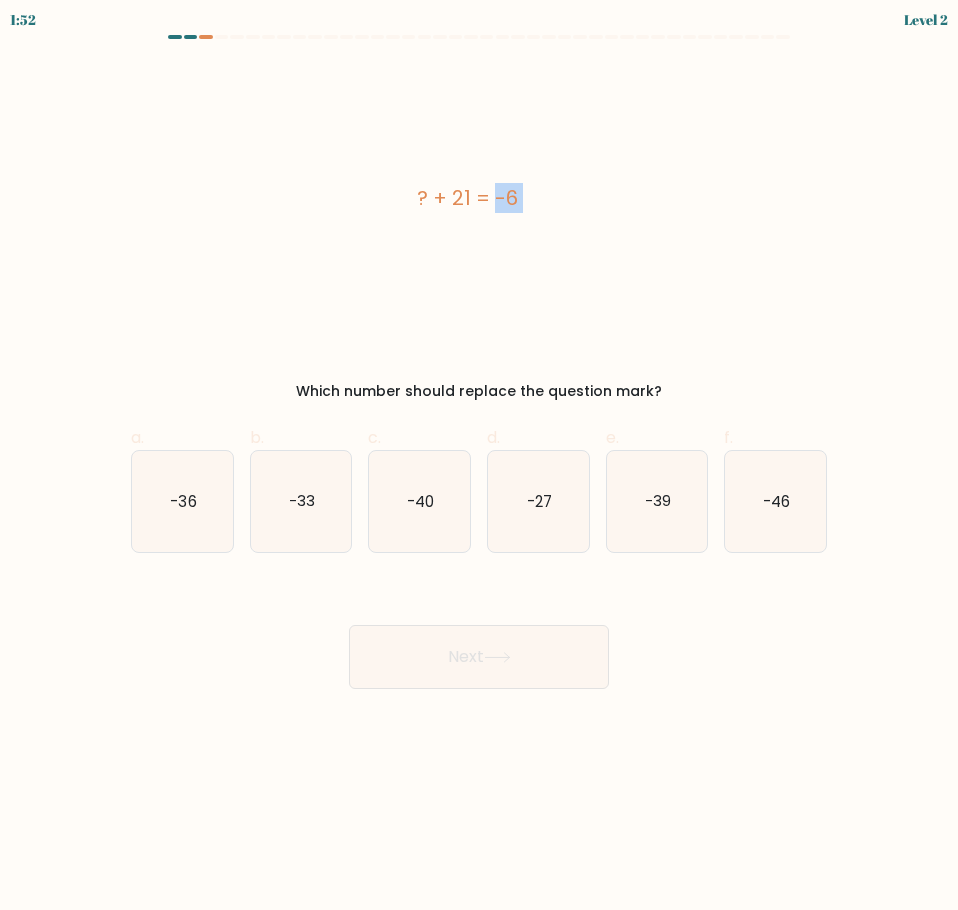 drag, startPoint x: 541, startPoint y: 199, endPoint x: 384, endPoint y: 198, distance: 157.00319 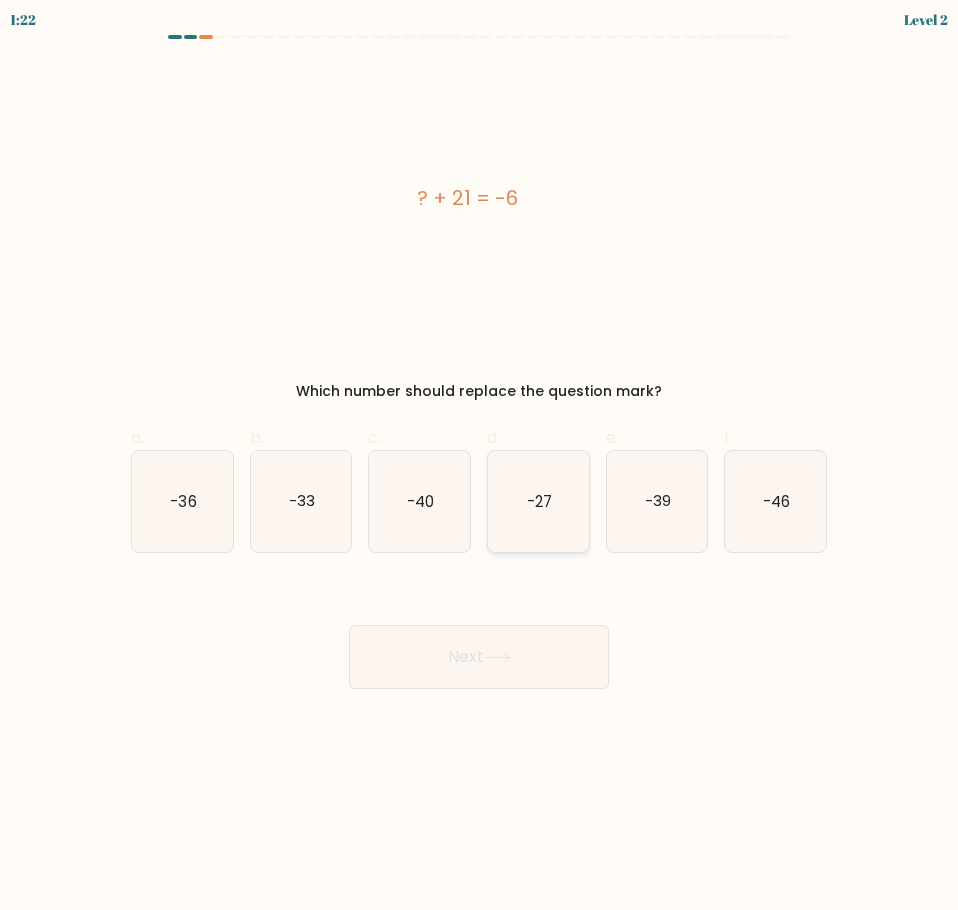 click on "-27" at bounding box center [538, 501] 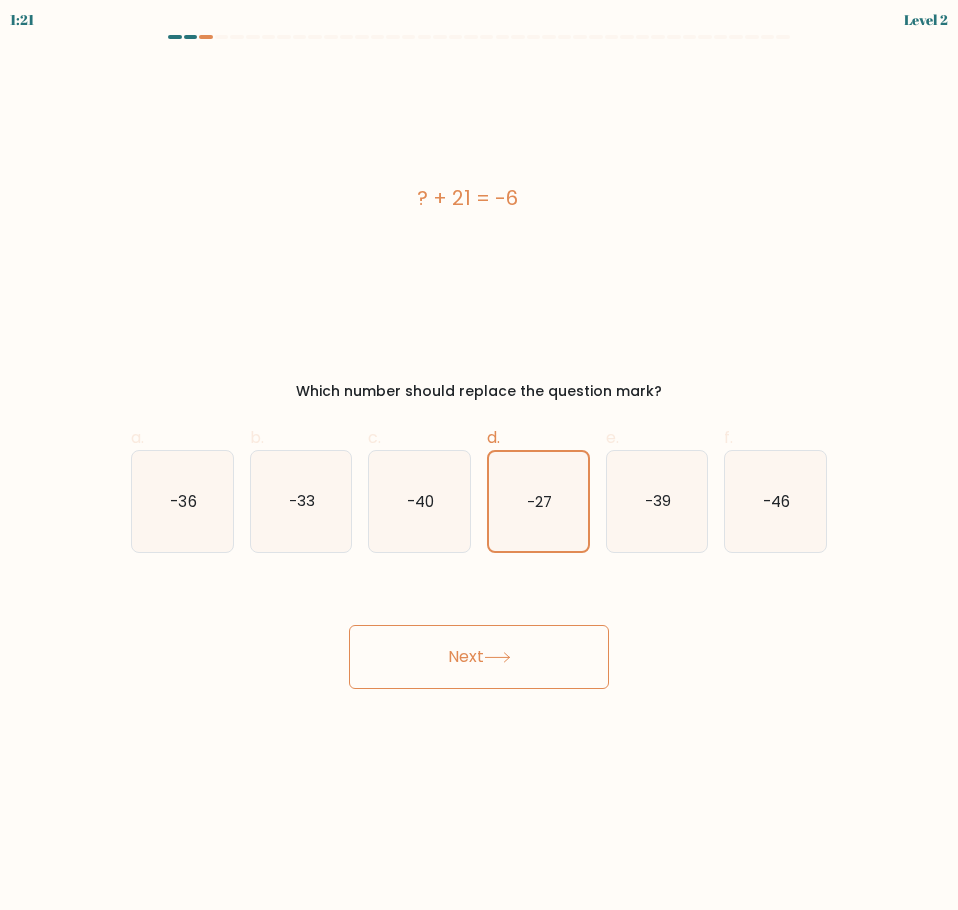 click at bounding box center [497, 657] 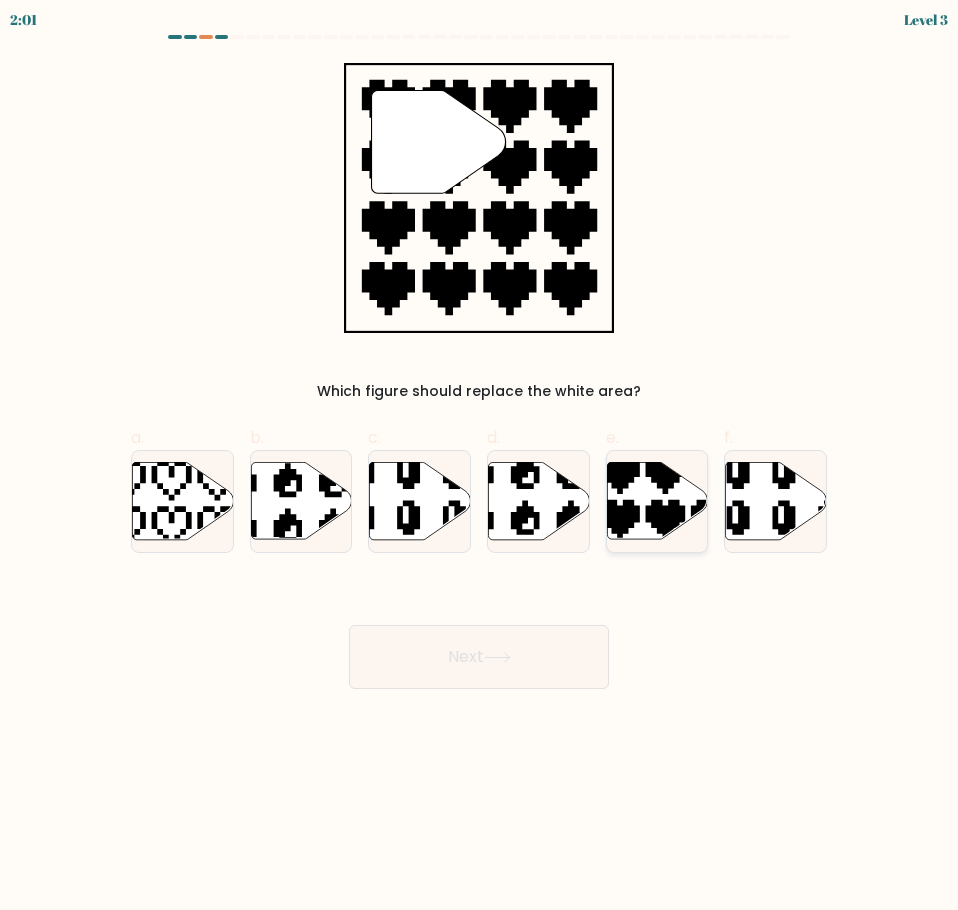 click at bounding box center [657, 500] 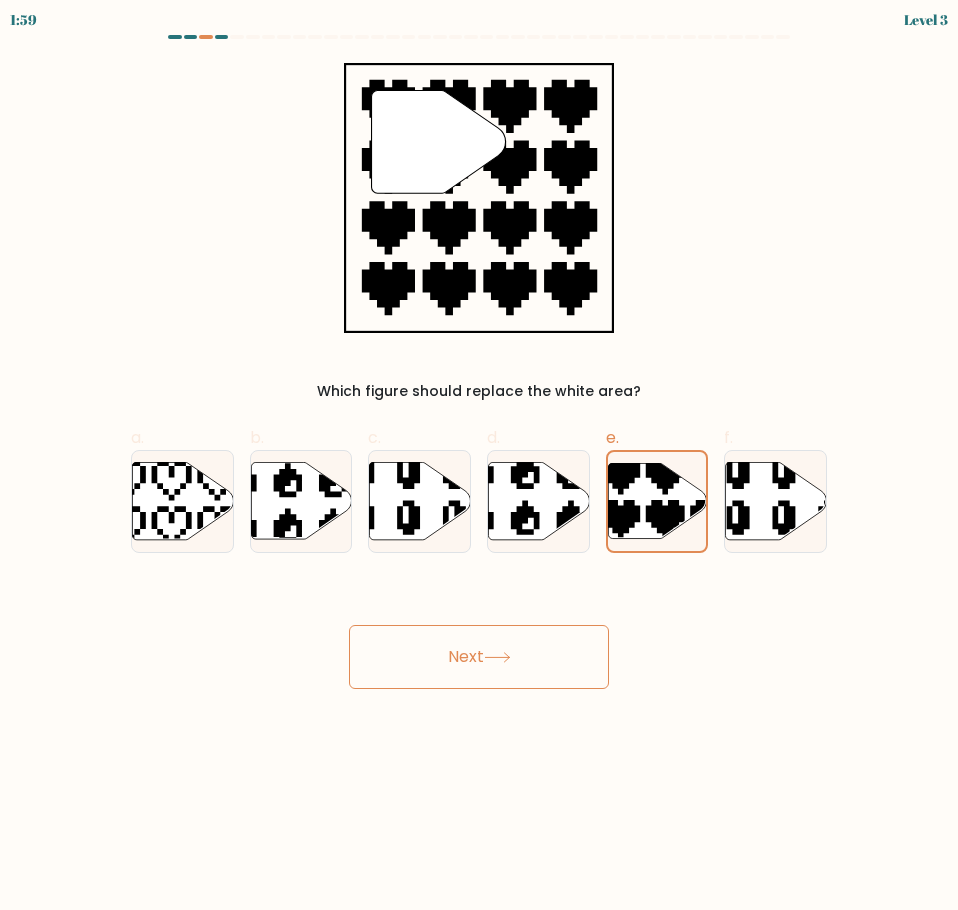 click on "Next" at bounding box center (479, 657) 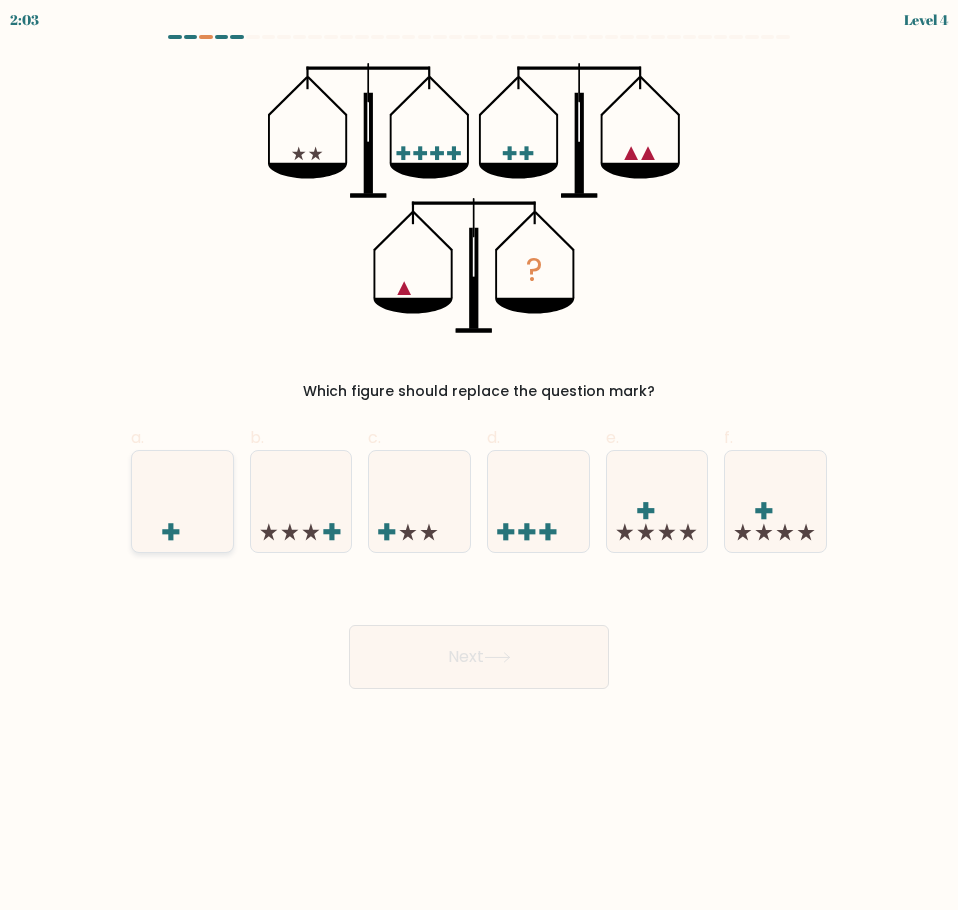 click at bounding box center (182, 501) 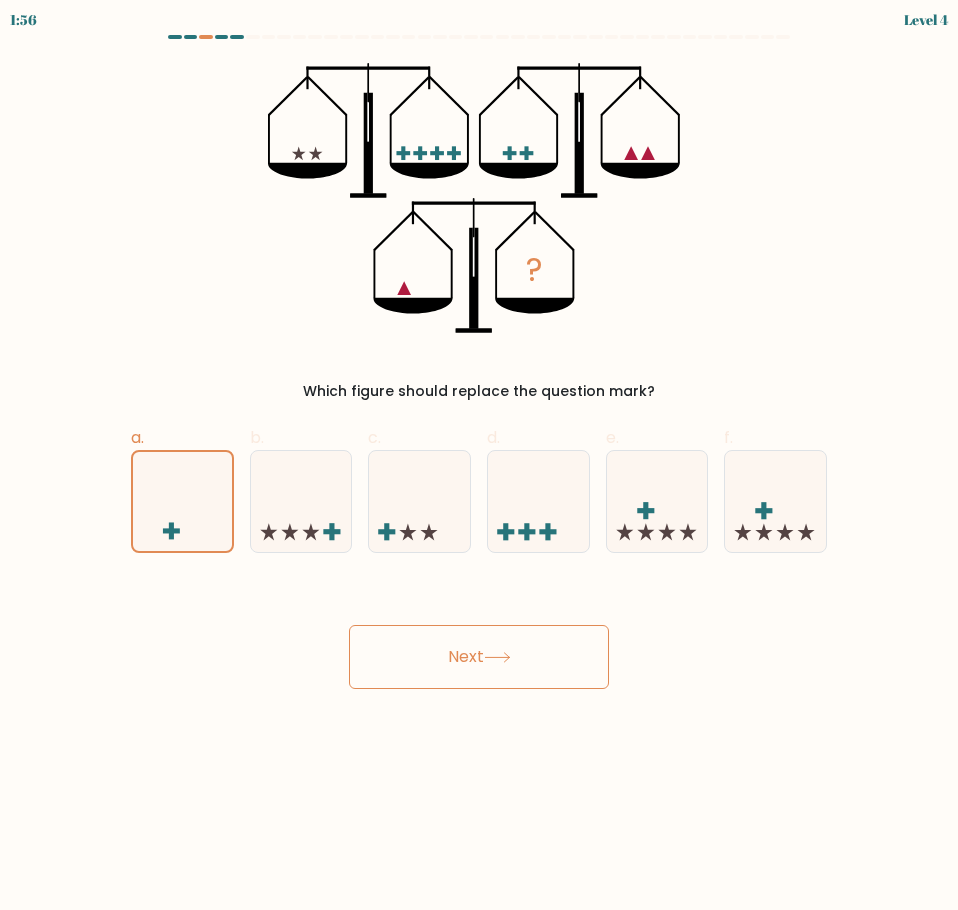 click on "Next" at bounding box center (479, 657) 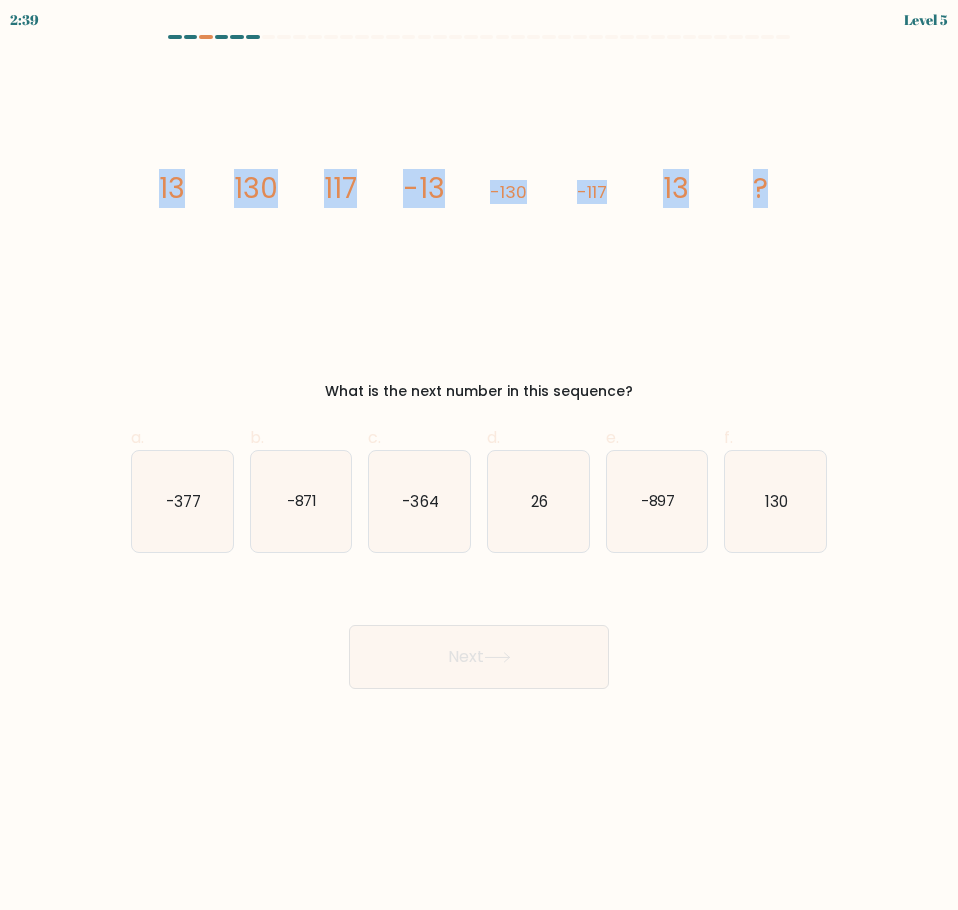 drag, startPoint x: 153, startPoint y: 178, endPoint x: 829, endPoint y: 217, distance: 677.1241 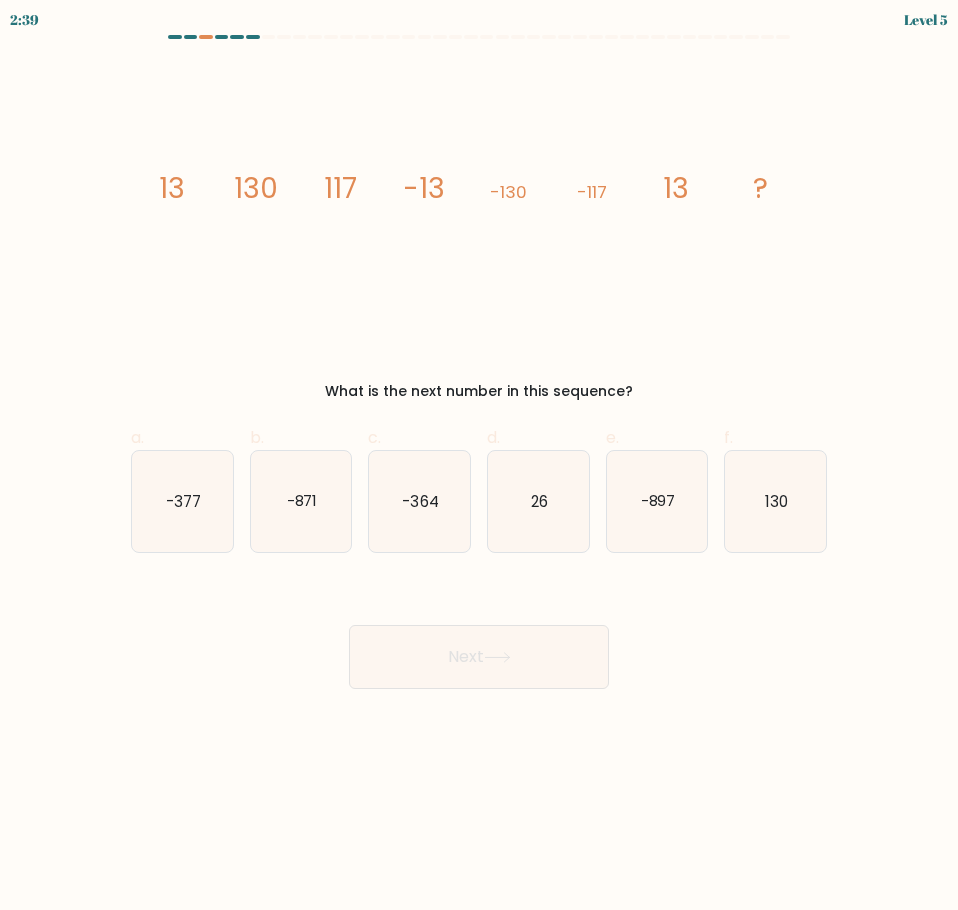 click on "image/svg+xml
13
130
117
-13
-130
-117
13
?
What is the next number in this sequence?" at bounding box center (479, 232) 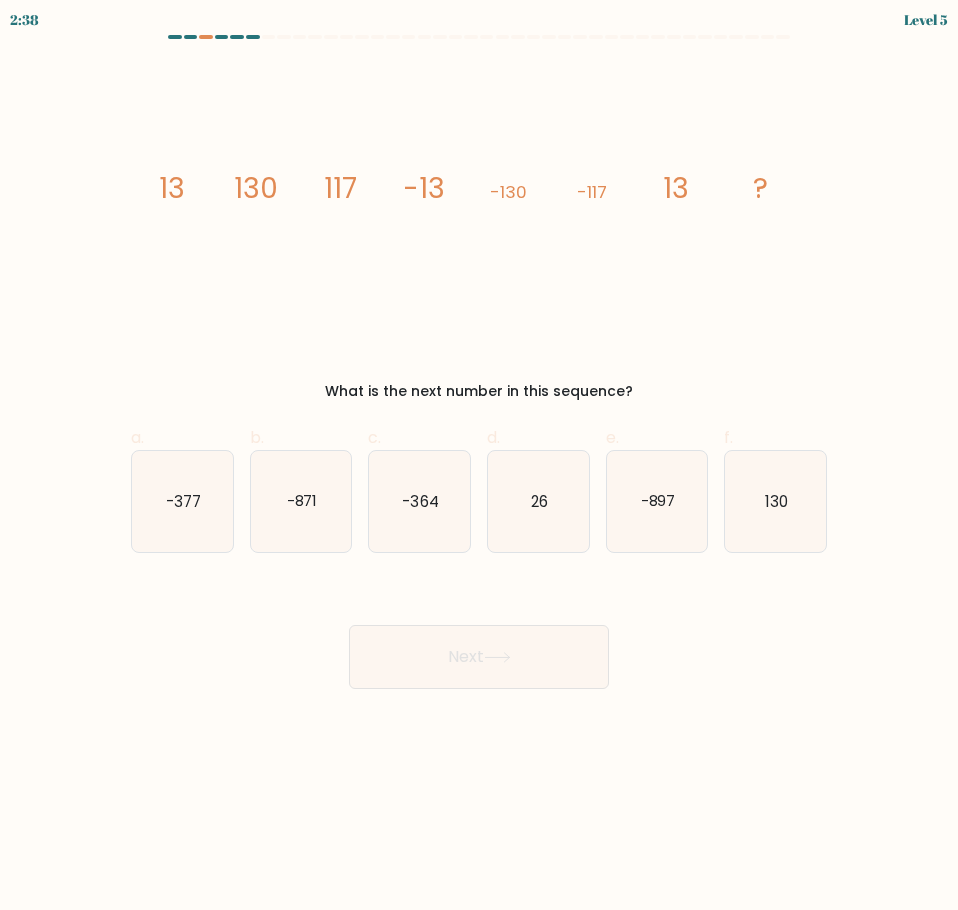 drag, startPoint x: 532, startPoint y: 396, endPoint x: 326, endPoint y: 385, distance: 206.29349 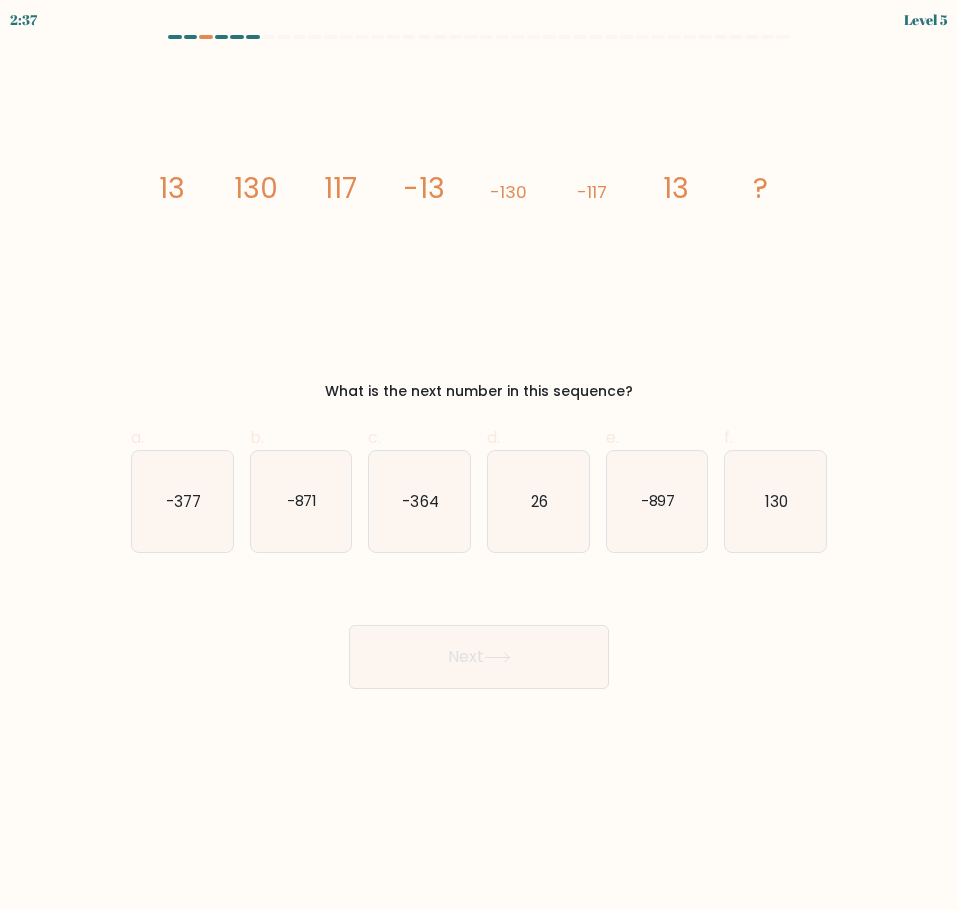 drag, startPoint x: 326, startPoint y: 385, endPoint x: 546, endPoint y: 390, distance: 220.05681 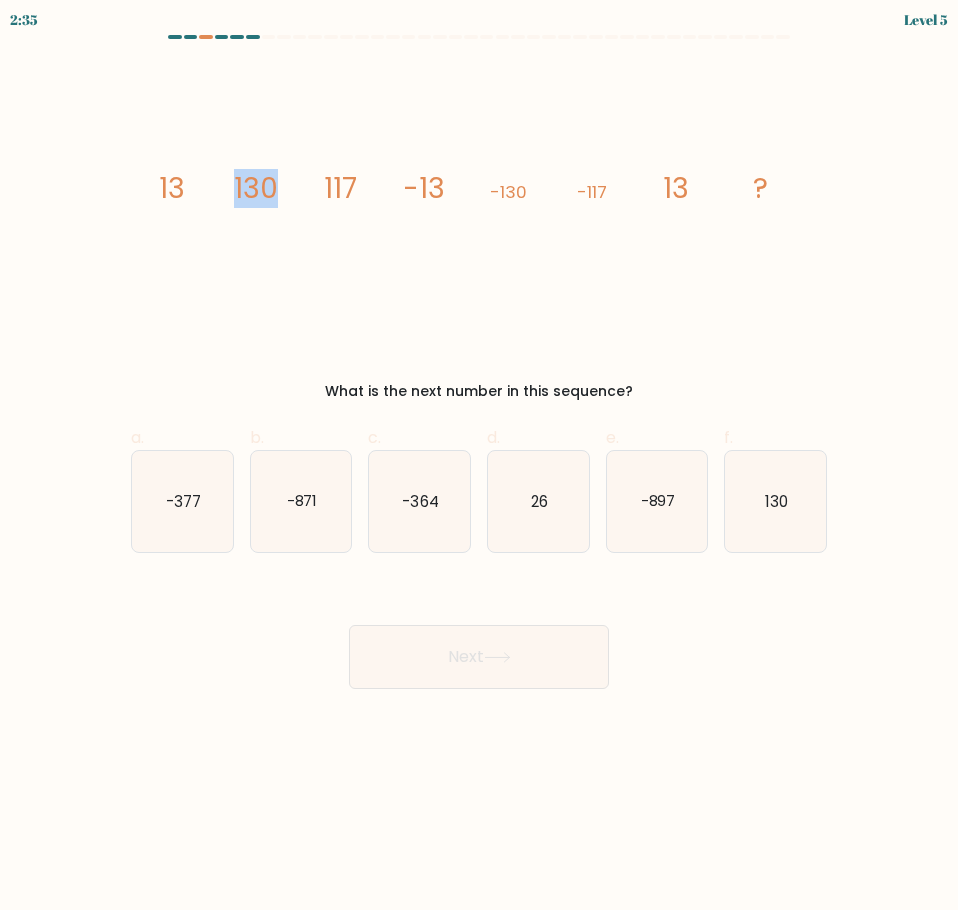 drag, startPoint x: 182, startPoint y: 186, endPoint x: 329, endPoint y: 186, distance: 147 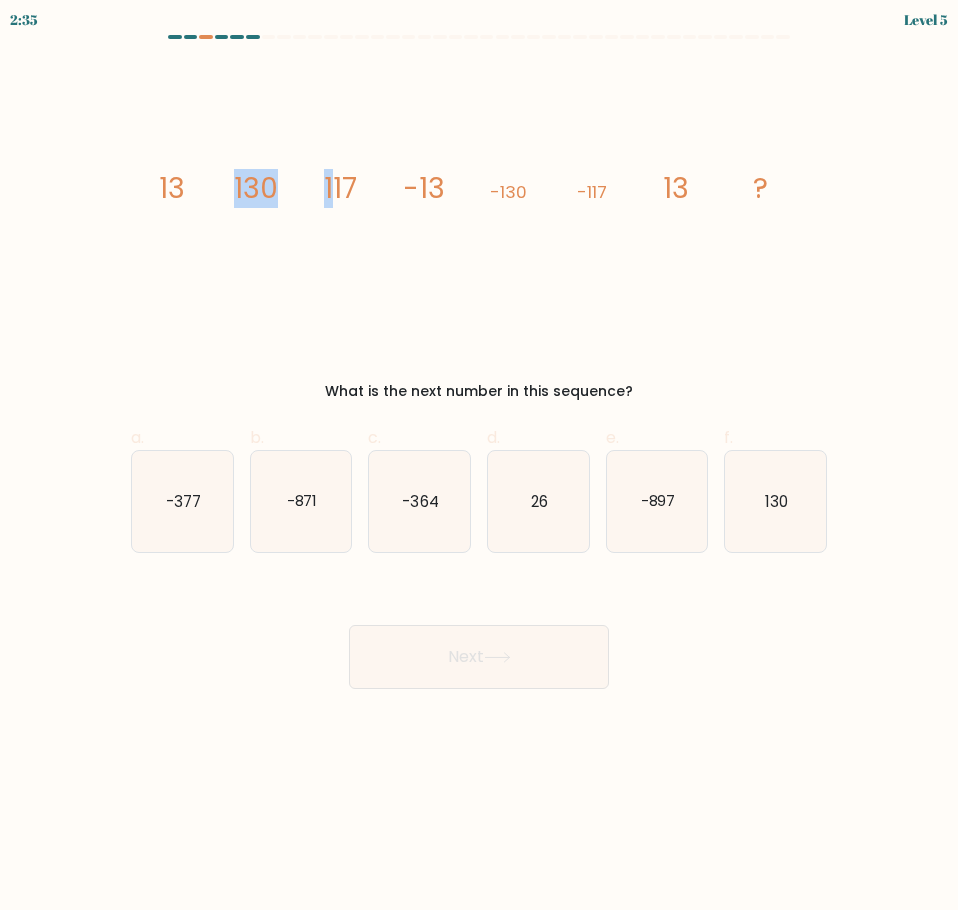 click on "117" at bounding box center [172, 188] 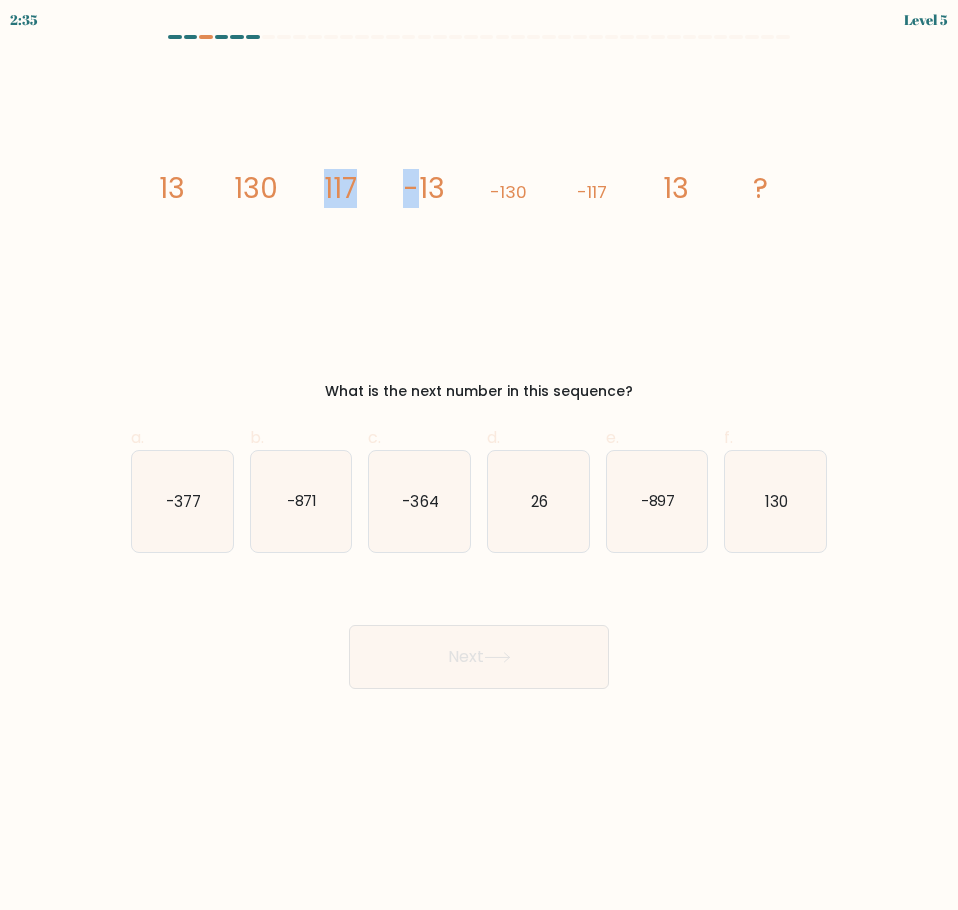 drag, startPoint x: 332, startPoint y: 184, endPoint x: 392, endPoint y: 190, distance: 60.299255 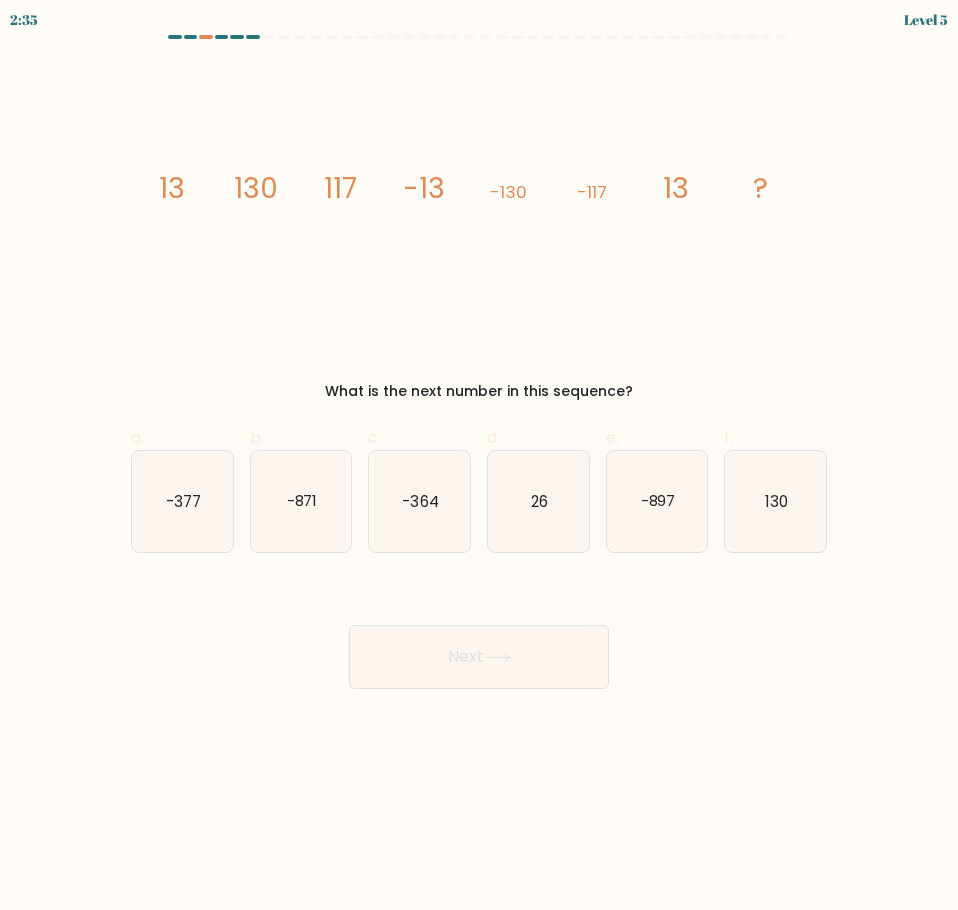 click on "-13" at bounding box center (172, 188) 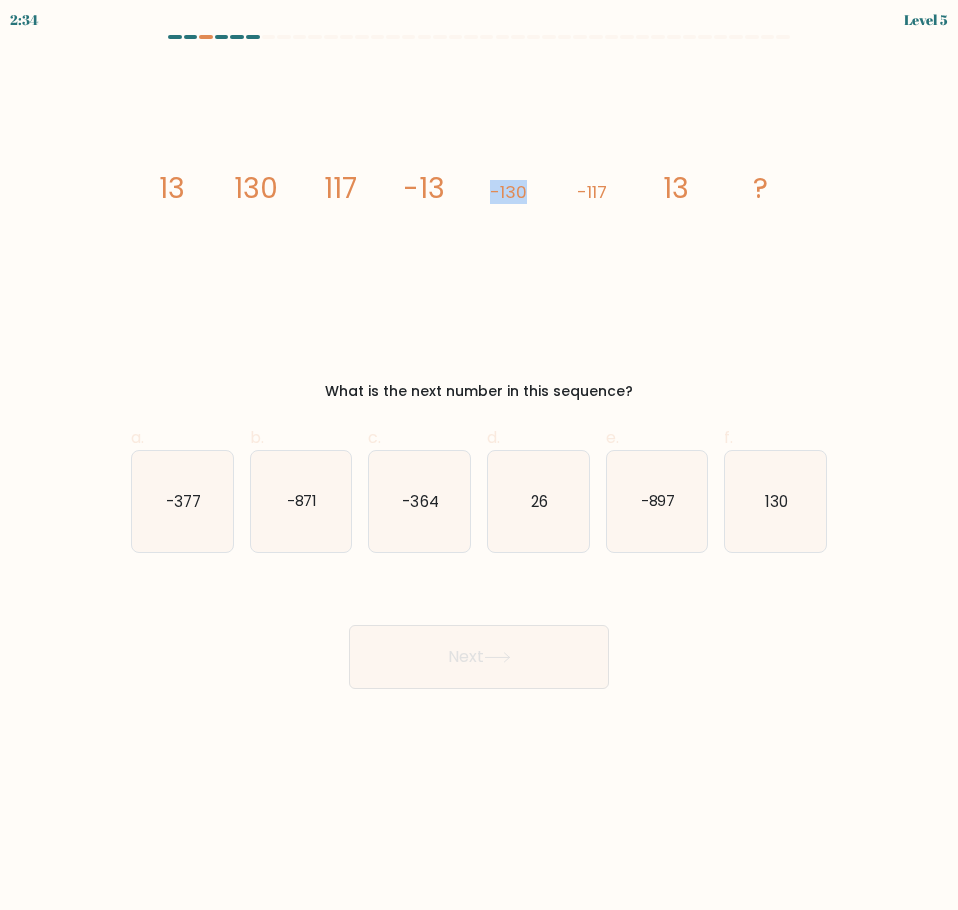 drag, startPoint x: 443, startPoint y: 186, endPoint x: 550, endPoint y: 186, distance: 107 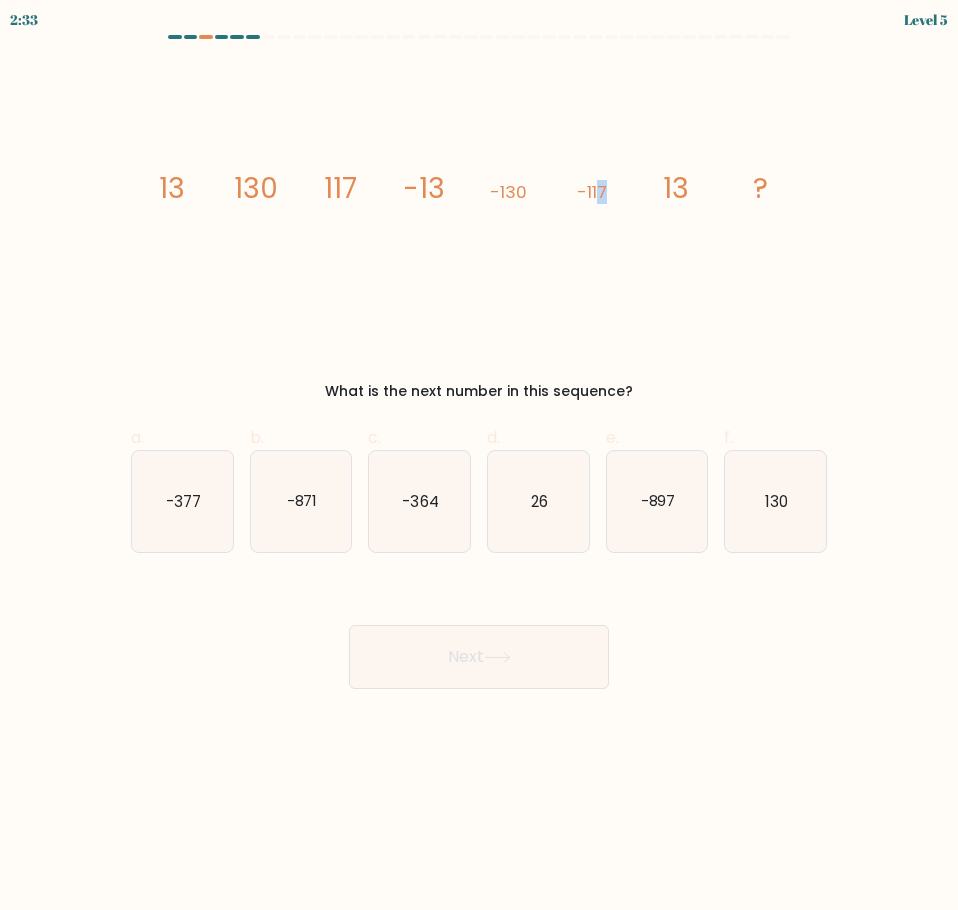 drag, startPoint x: 600, startPoint y: 191, endPoint x: 620, endPoint y: 186, distance: 20.615528 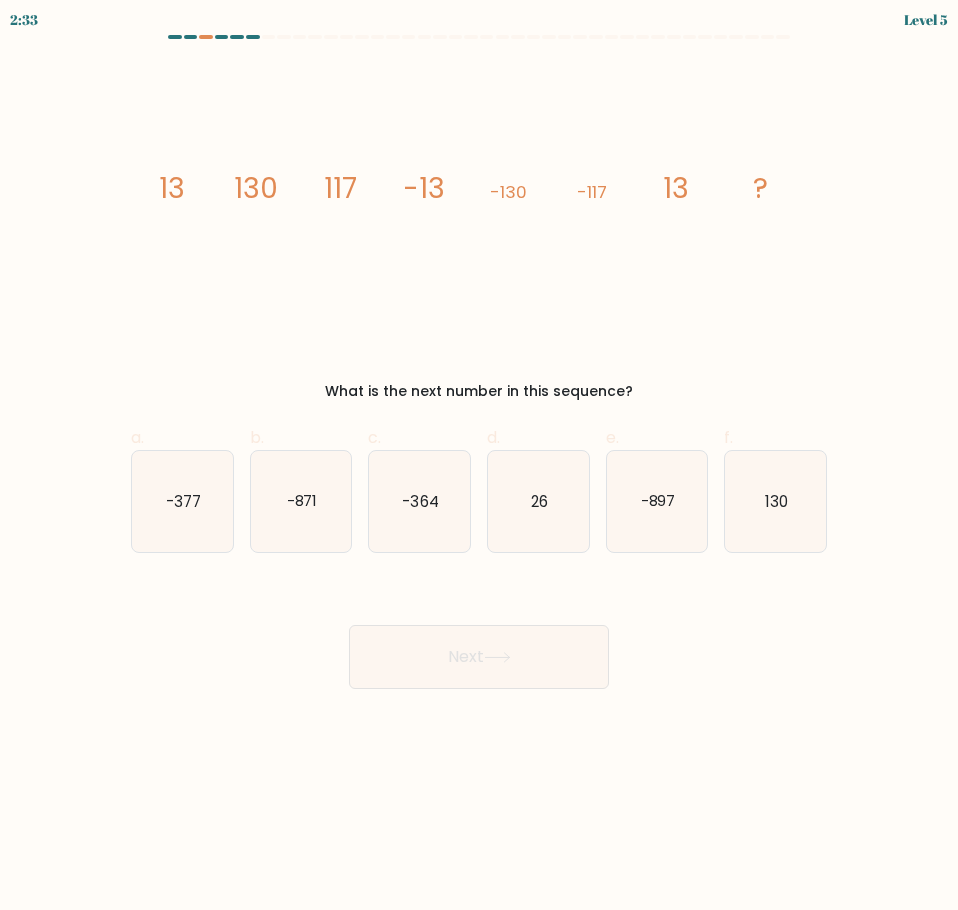 click on "image/svg+xml
13
130
117
-13
-130
-117
13
?" at bounding box center (479, 198) 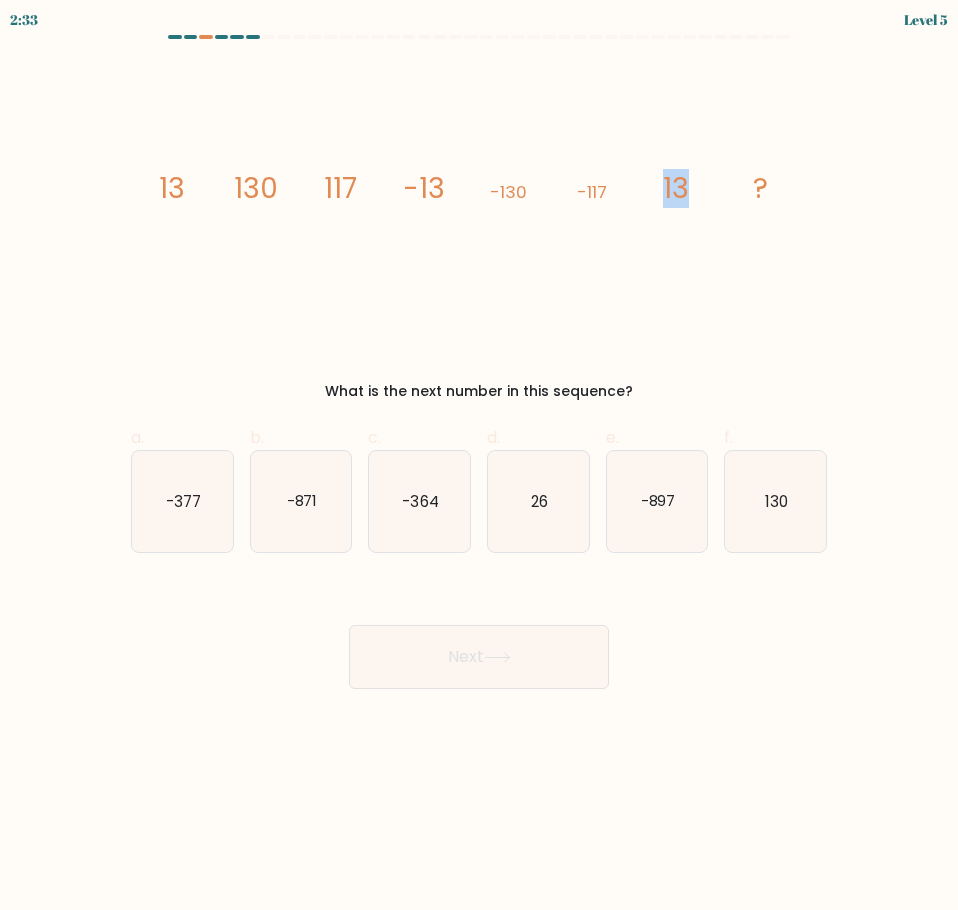 click on "image/svg+xml
13
130
117
-13
-130
-117
13
?" at bounding box center (479, 198) 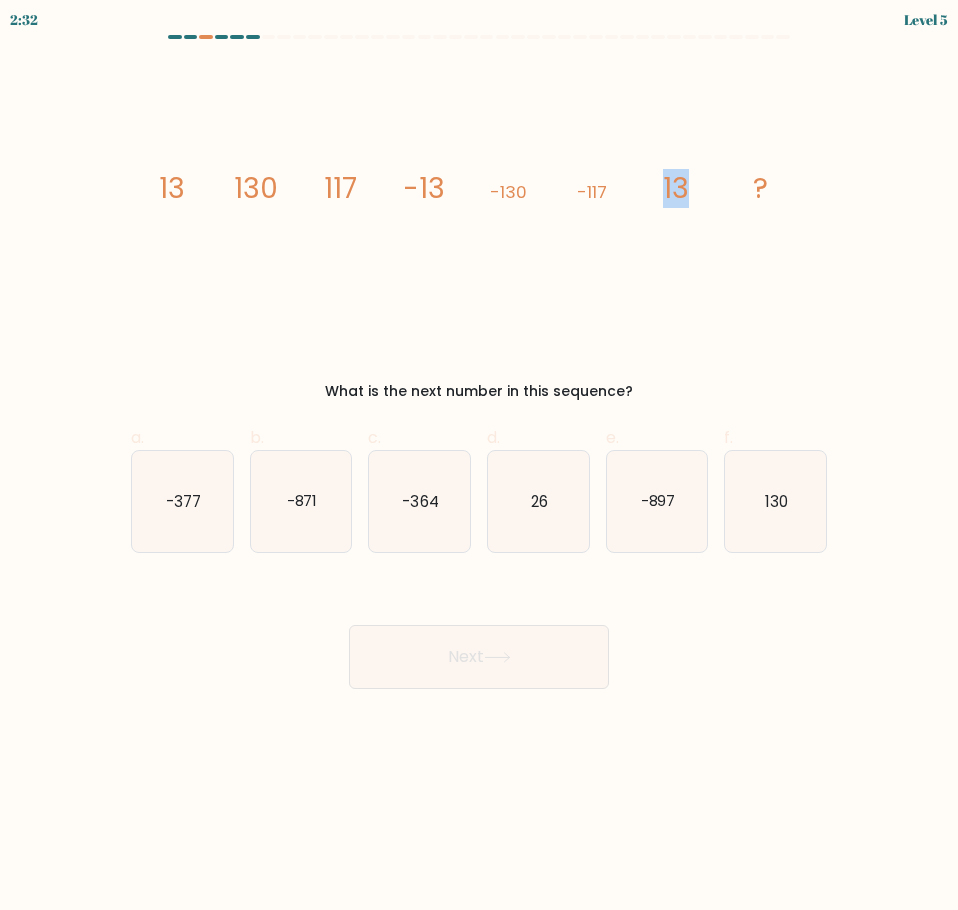 click on "image/svg+xml
13
130
117
-13
-130
-117
13
?" at bounding box center [479, 198] 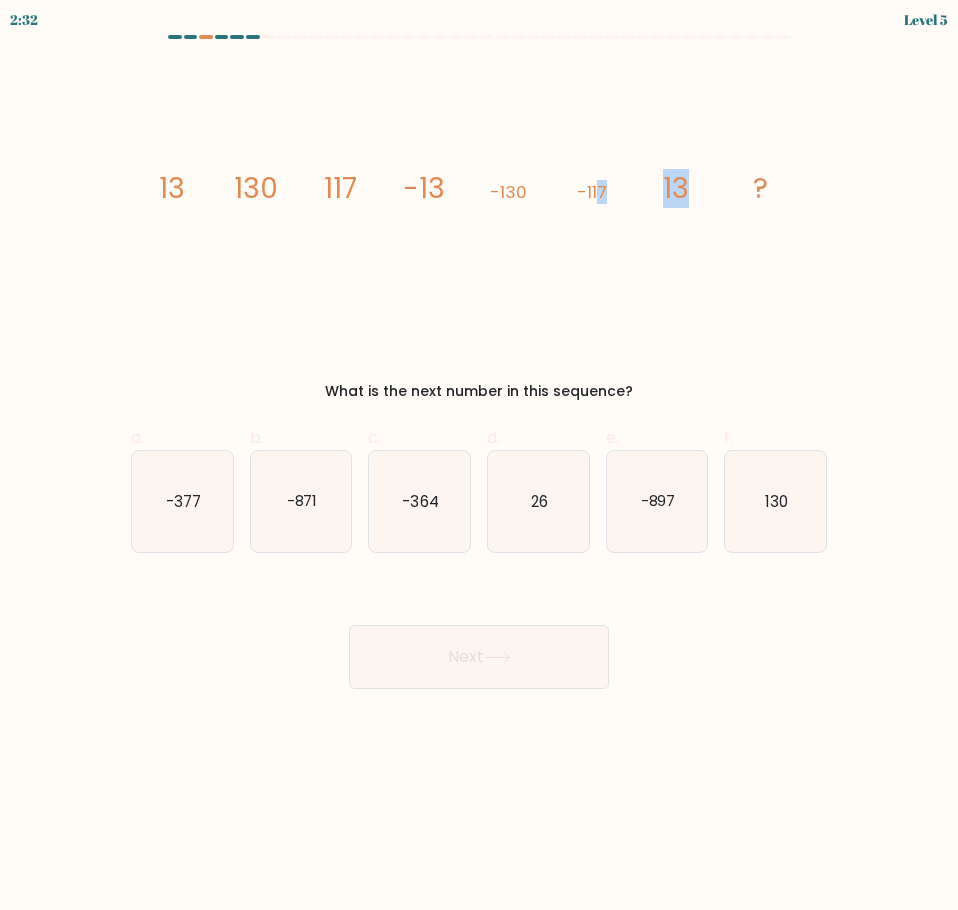 click on "image/svg+xml
13
130
117
-13
-130
-117
13
?" at bounding box center [479, 198] 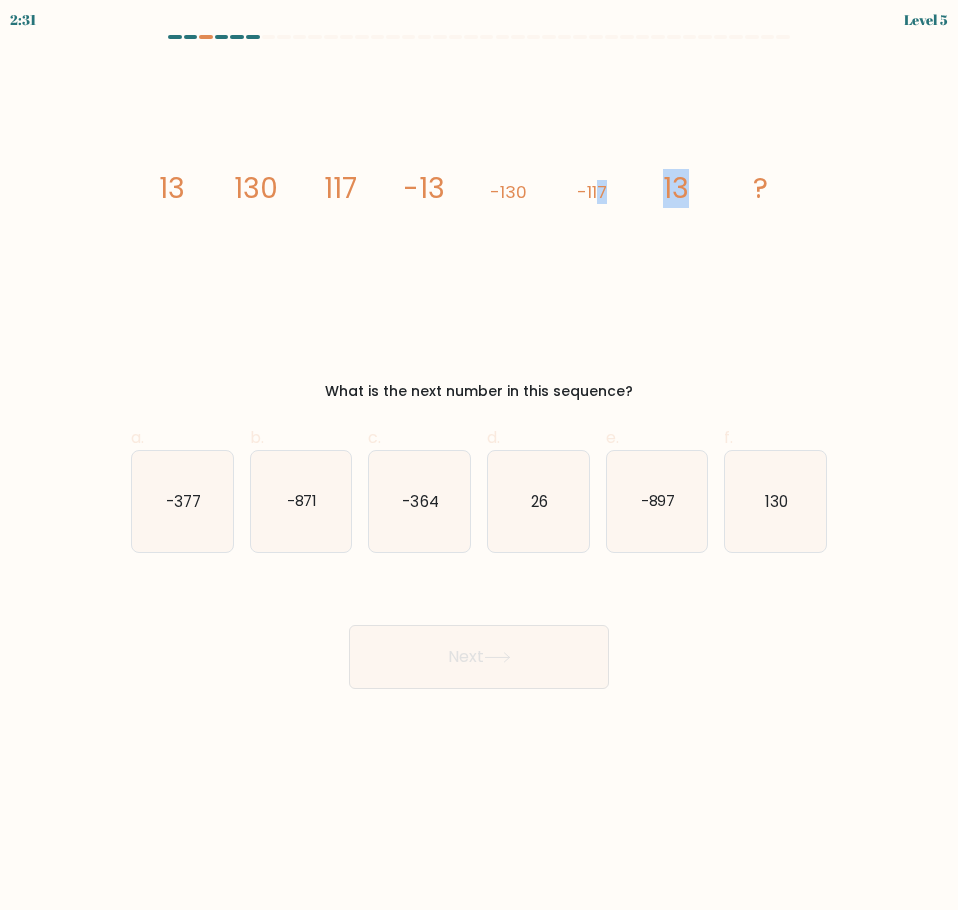 click on "image/svg+xml
13
130
117
-13
-130
-117
13
?" at bounding box center (479, 198) 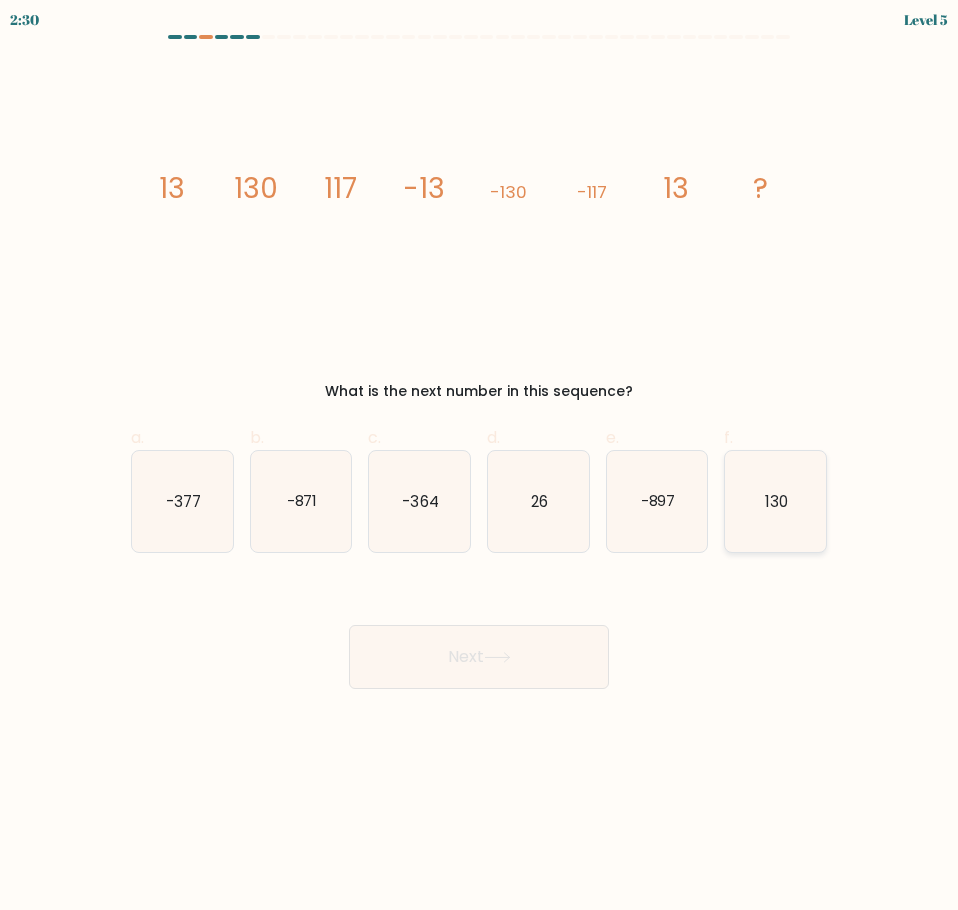 click on "130" at bounding box center (775, 501) 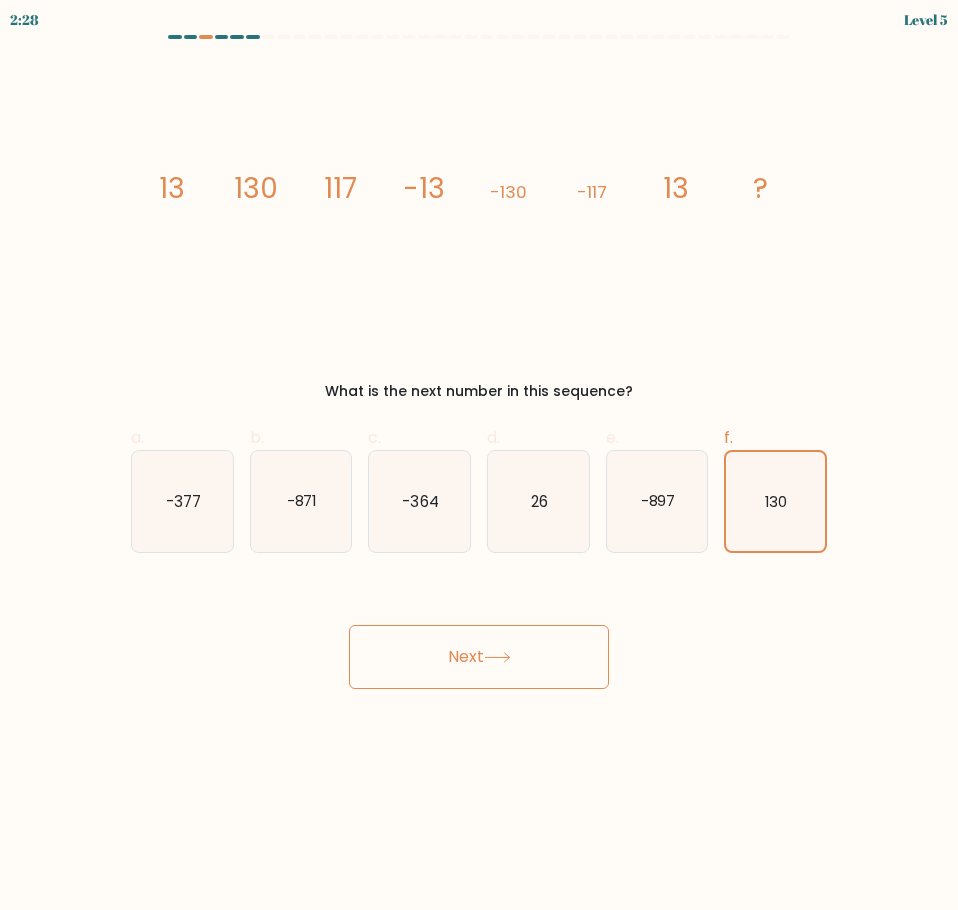 click on "Next" at bounding box center (479, 657) 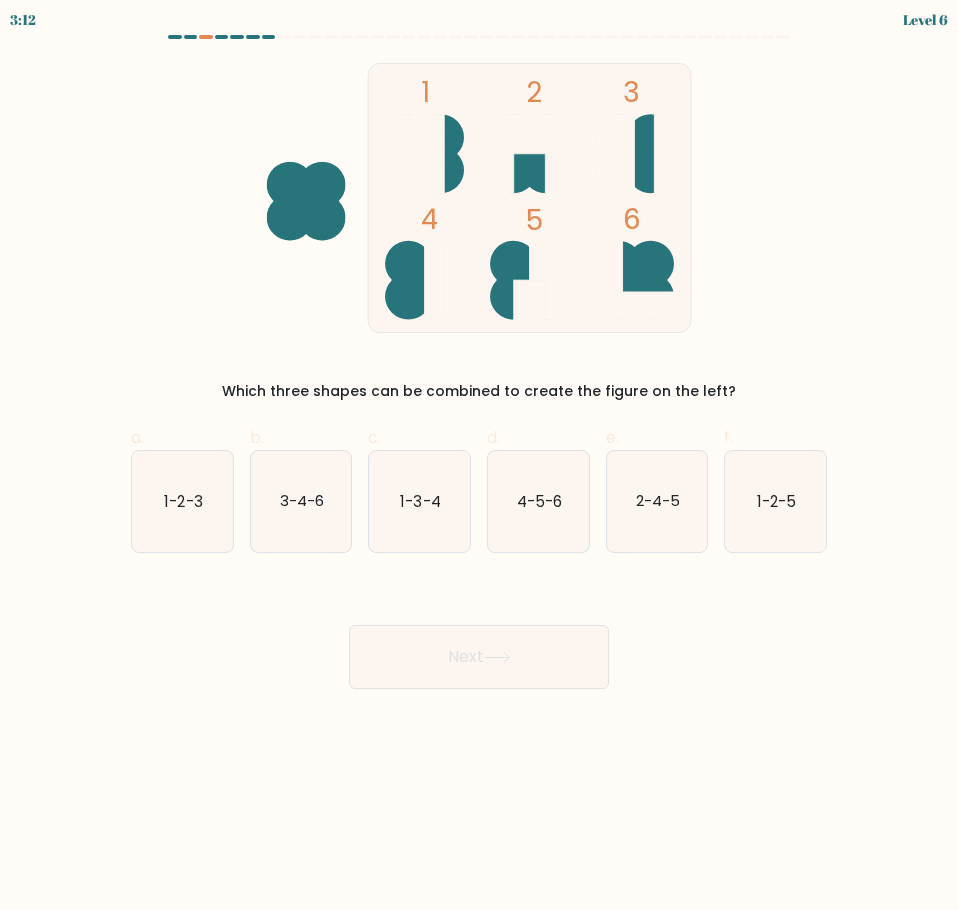 click on "3:12
Level 6" at bounding box center [479, 17] 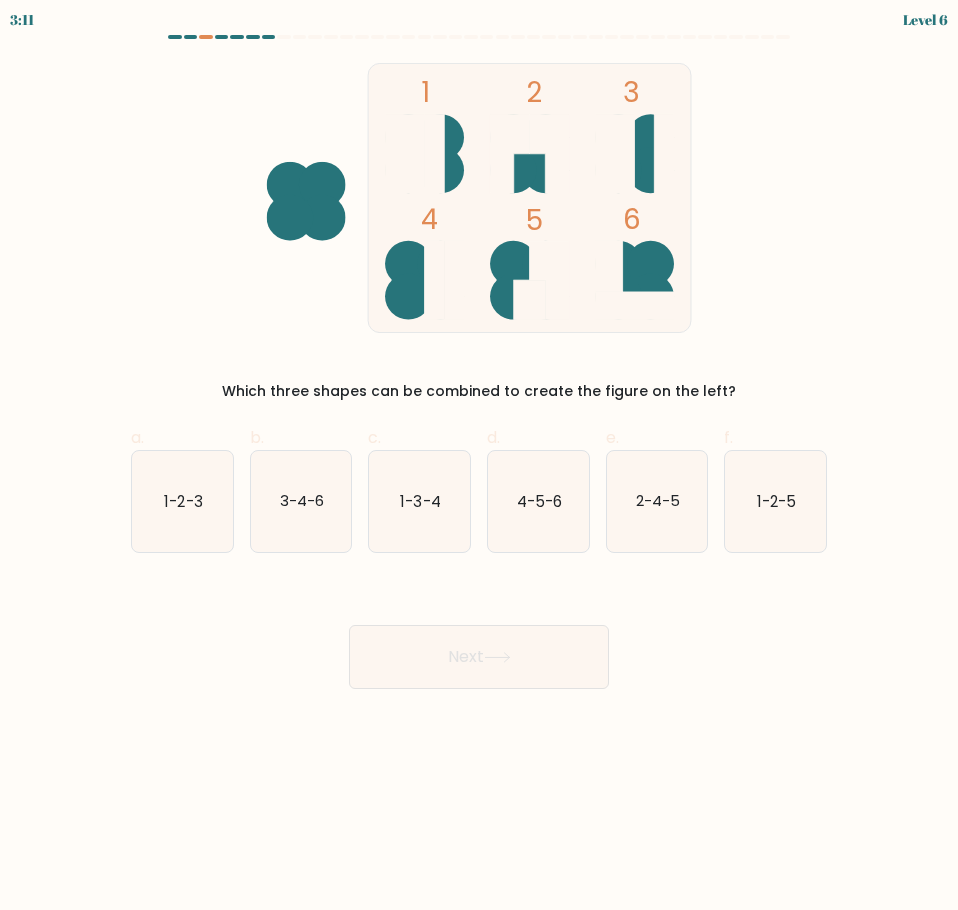 click at bounding box center (222, 37) 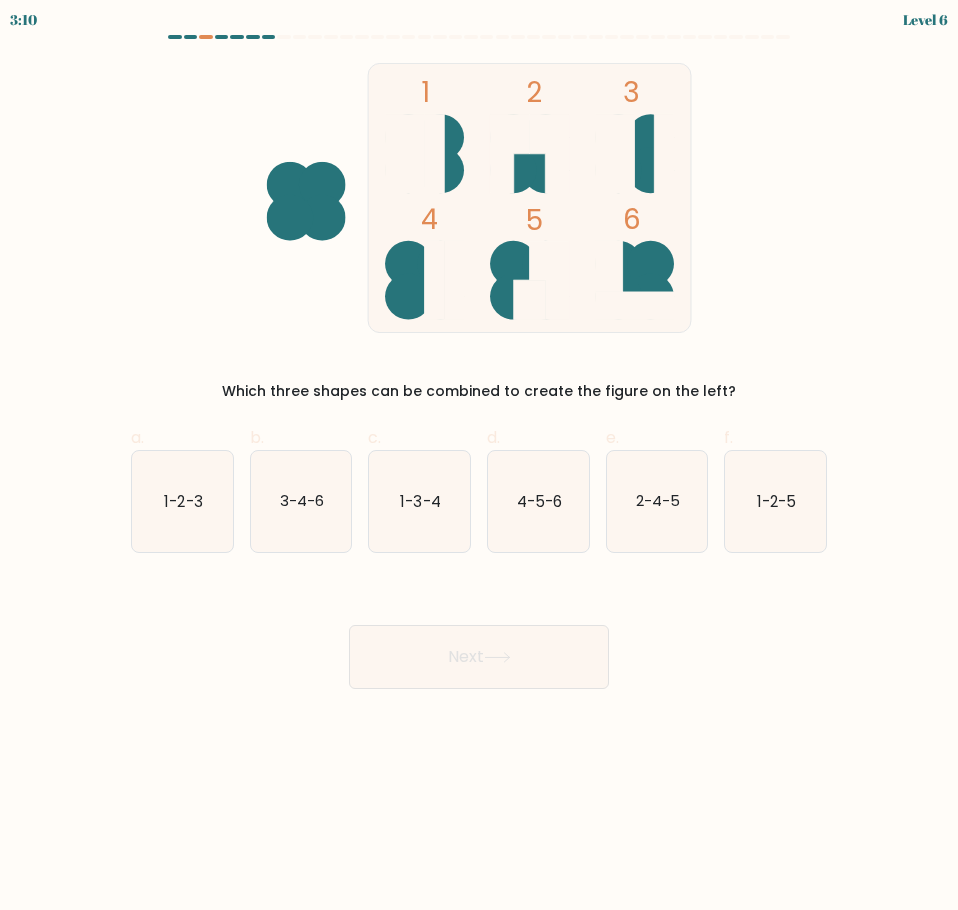 drag, startPoint x: 468, startPoint y: 133, endPoint x: 488, endPoint y: 140, distance: 21.189621 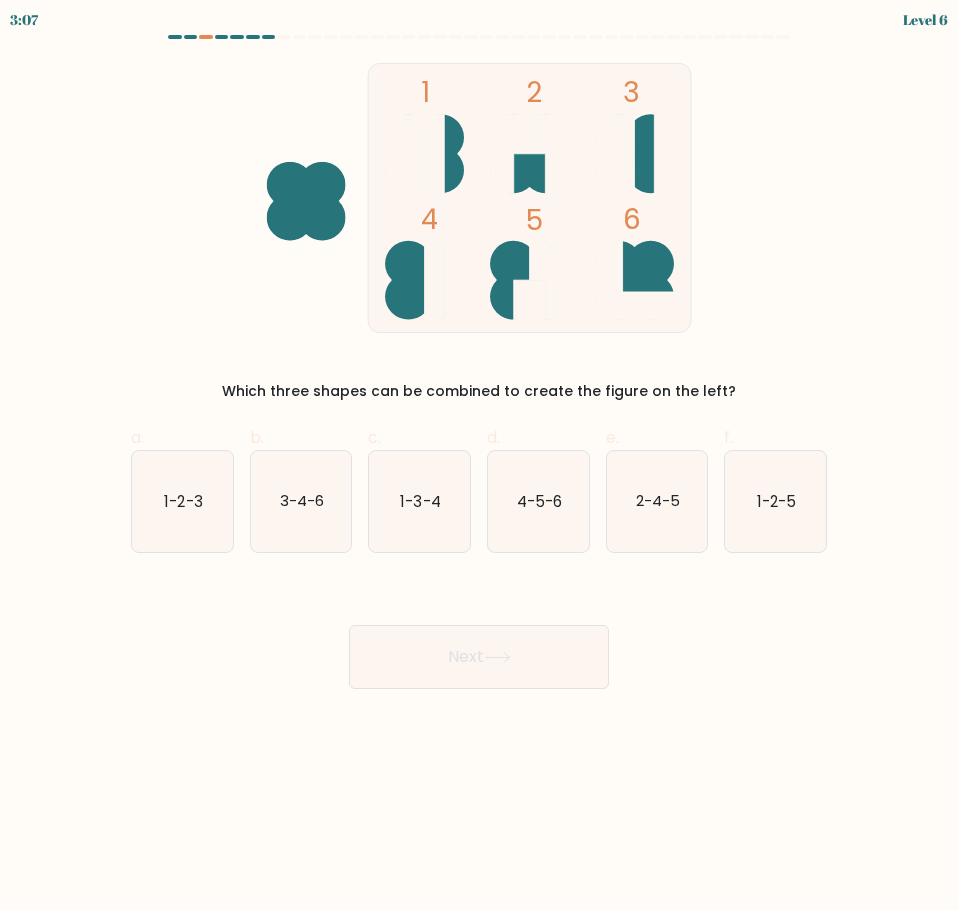 drag, startPoint x: 243, startPoint y: 391, endPoint x: 751, endPoint y: 396, distance: 508.0246 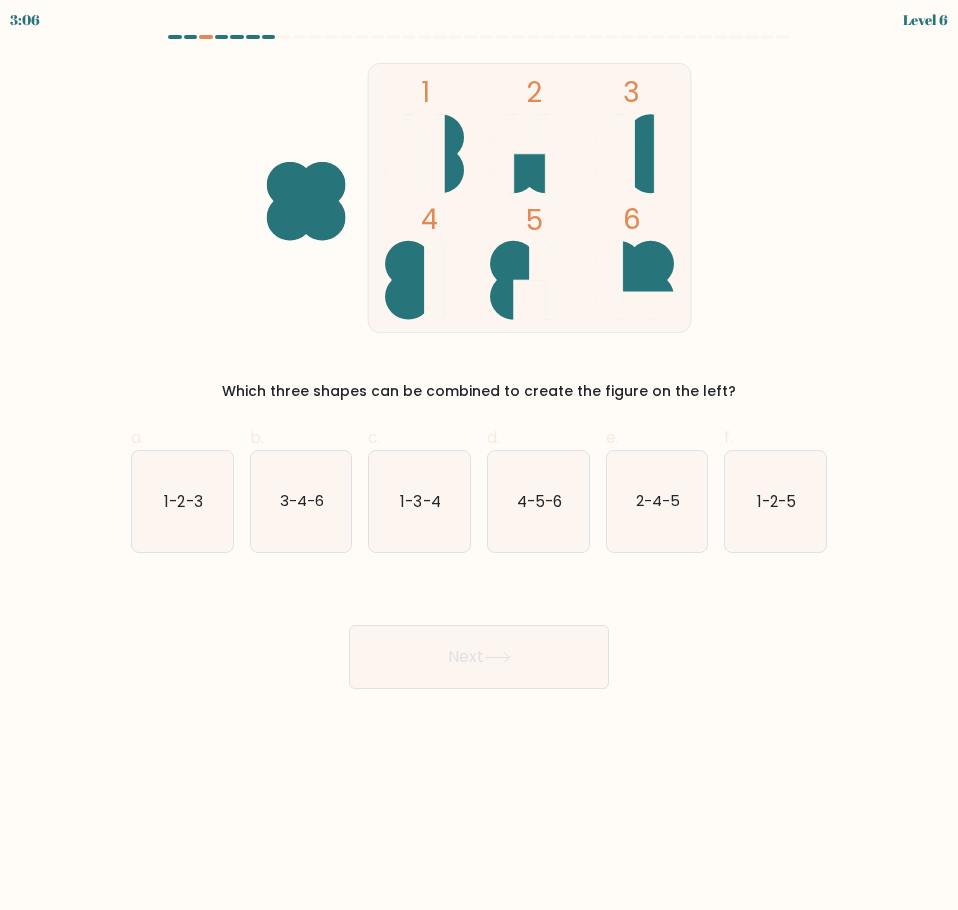 drag, startPoint x: 606, startPoint y: 384, endPoint x: 506, endPoint y: 378, distance: 100.17984 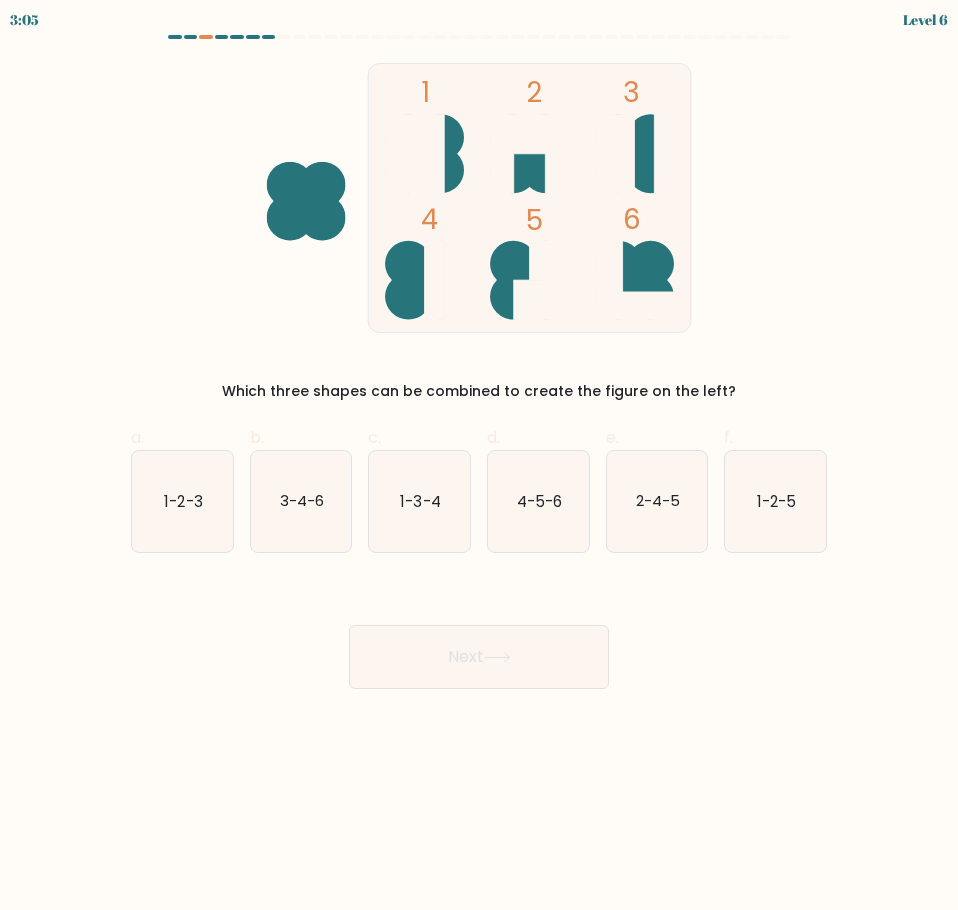 drag, startPoint x: 506, startPoint y: 378, endPoint x: 709, endPoint y: 398, distance: 203.98285 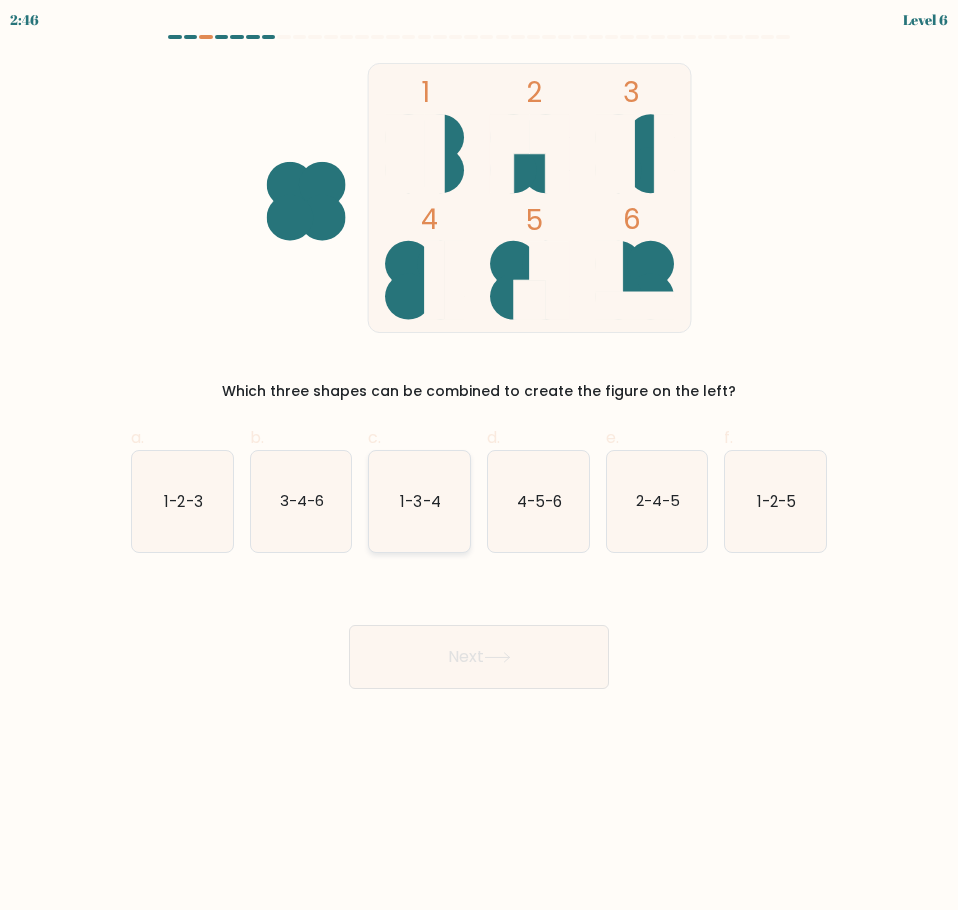 click on "1-3-4" at bounding box center (421, 500) 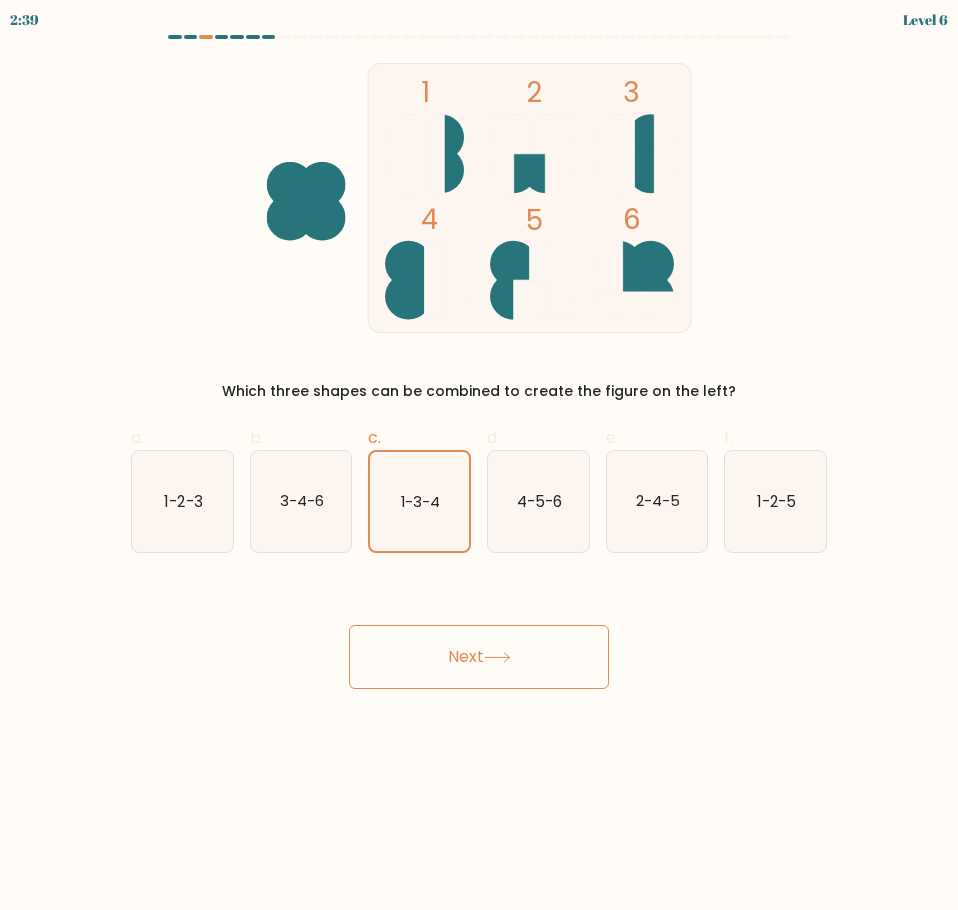 click on "Next" at bounding box center (479, 657) 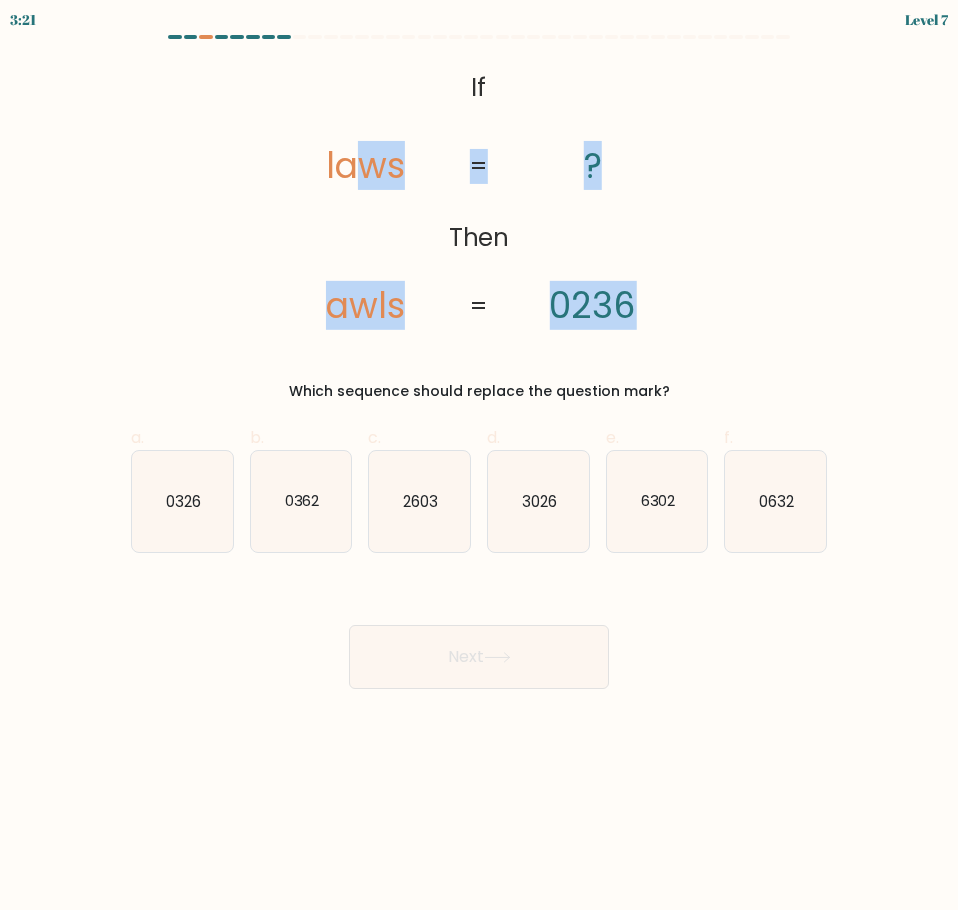 drag, startPoint x: 348, startPoint y: 165, endPoint x: 494, endPoint y: 174, distance: 146.27713 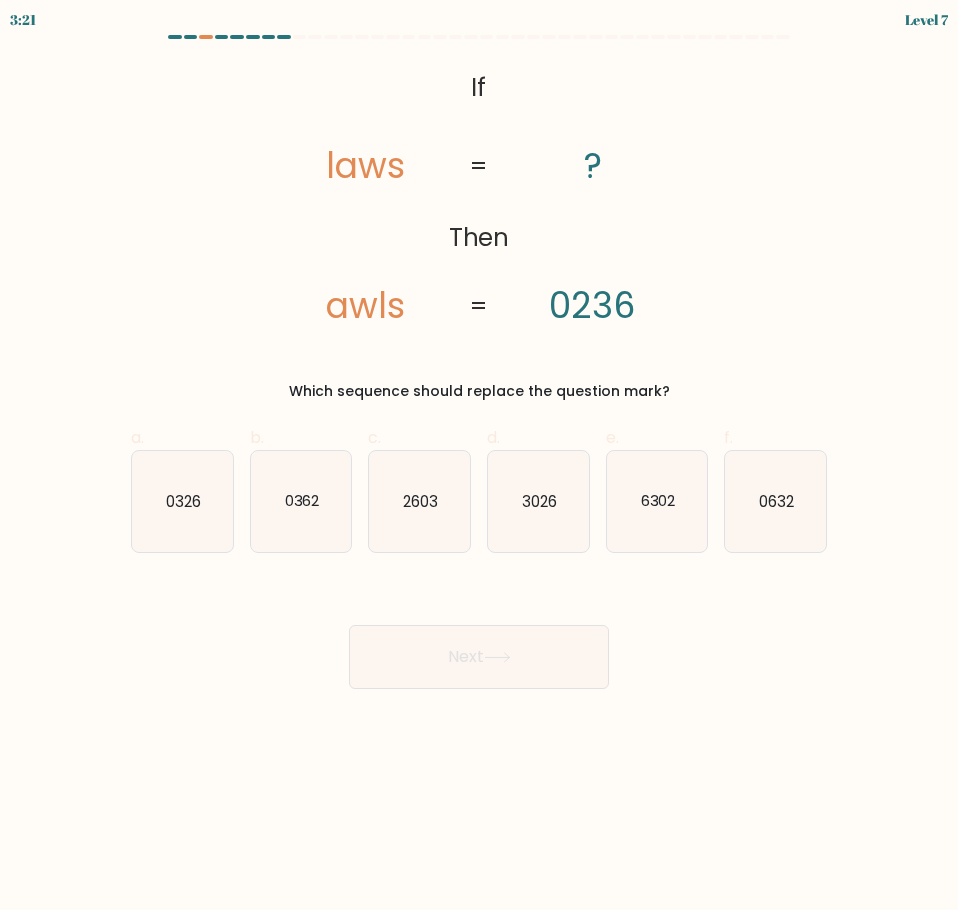 click on "@import url('https://fonts.googleapis.com/css?family=Abril+Fatface:400,100,100italic,300,300italic,400italic,500,500italic,700,700italic,900,900italic');           If       Then       laws       awls       ?       0236       =       =" at bounding box center (479, 198) 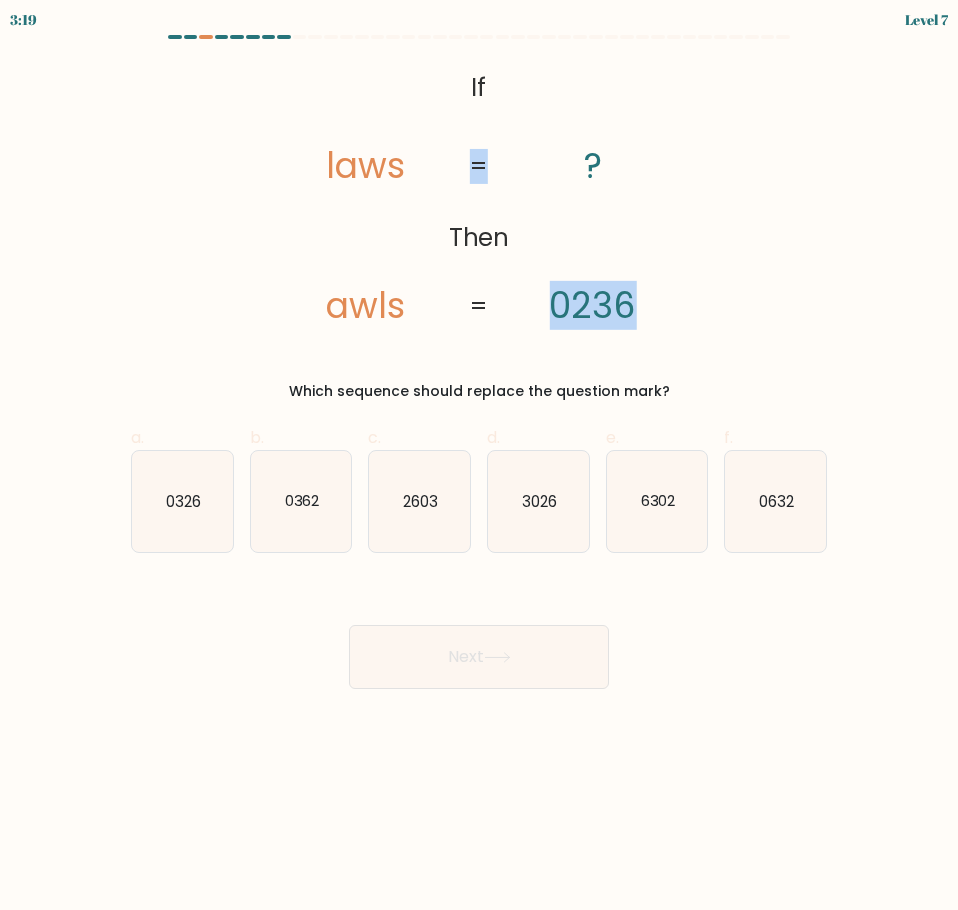 drag, startPoint x: 554, startPoint y: 165, endPoint x: 612, endPoint y: 168, distance: 58.077534 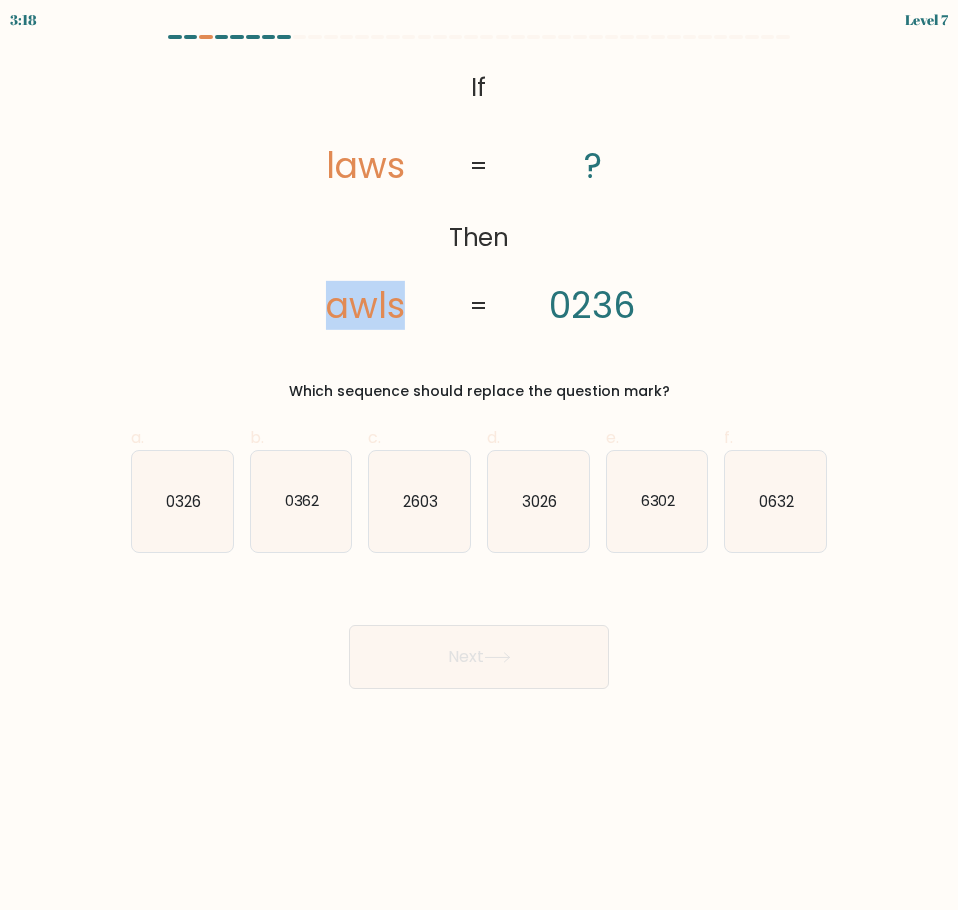 drag, startPoint x: 361, startPoint y: 300, endPoint x: 401, endPoint y: 301, distance: 40.012497 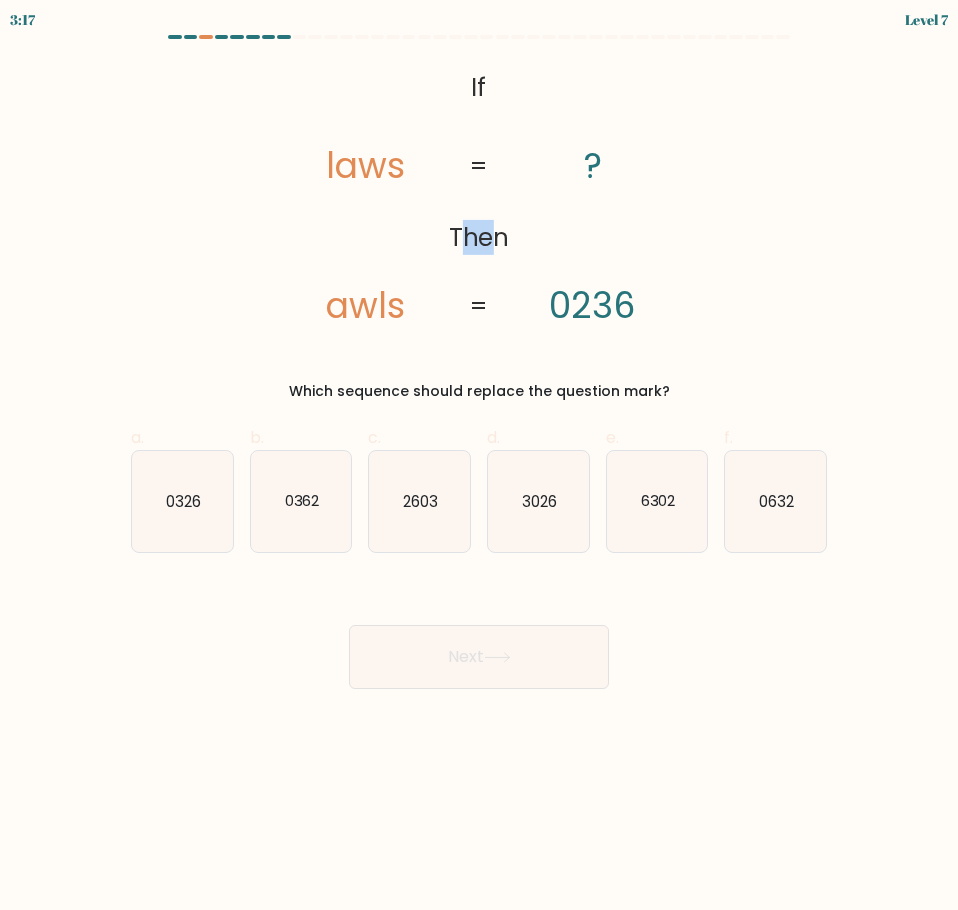 drag, startPoint x: 458, startPoint y: 242, endPoint x: 490, endPoint y: 242, distance: 32 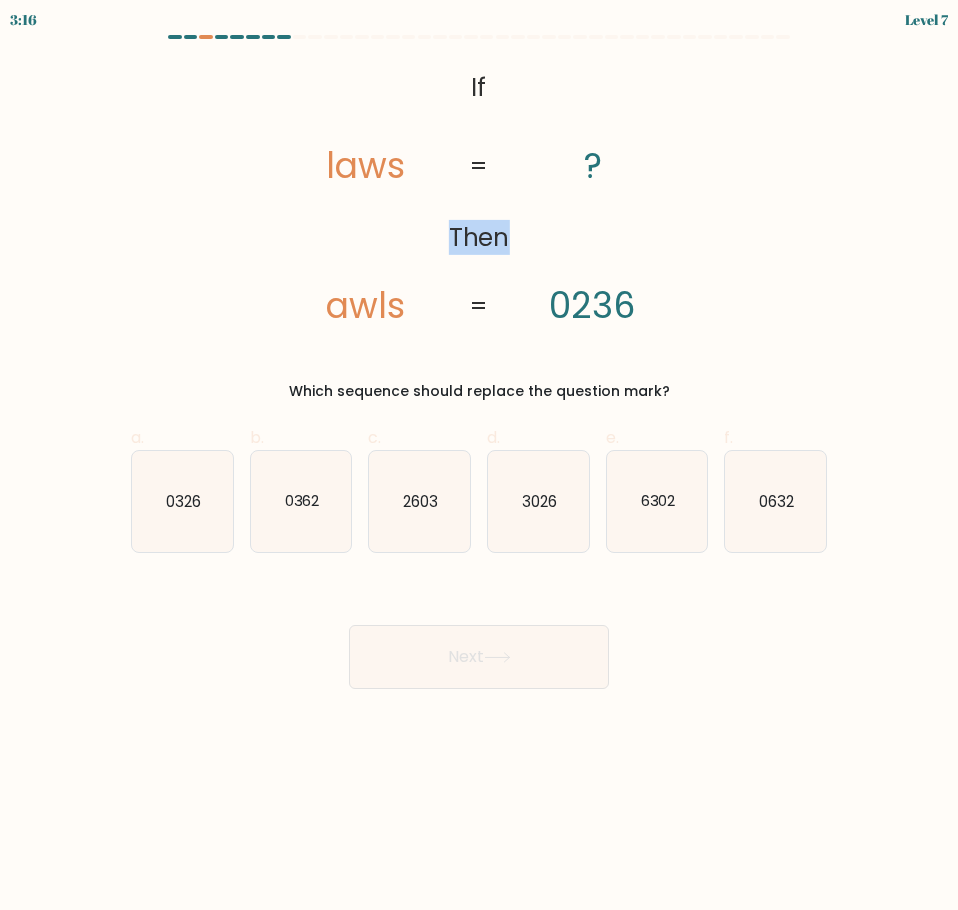 drag, startPoint x: 490, startPoint y: 242, endPoint x: 438, endPoint y: 239, distance: 52.086468 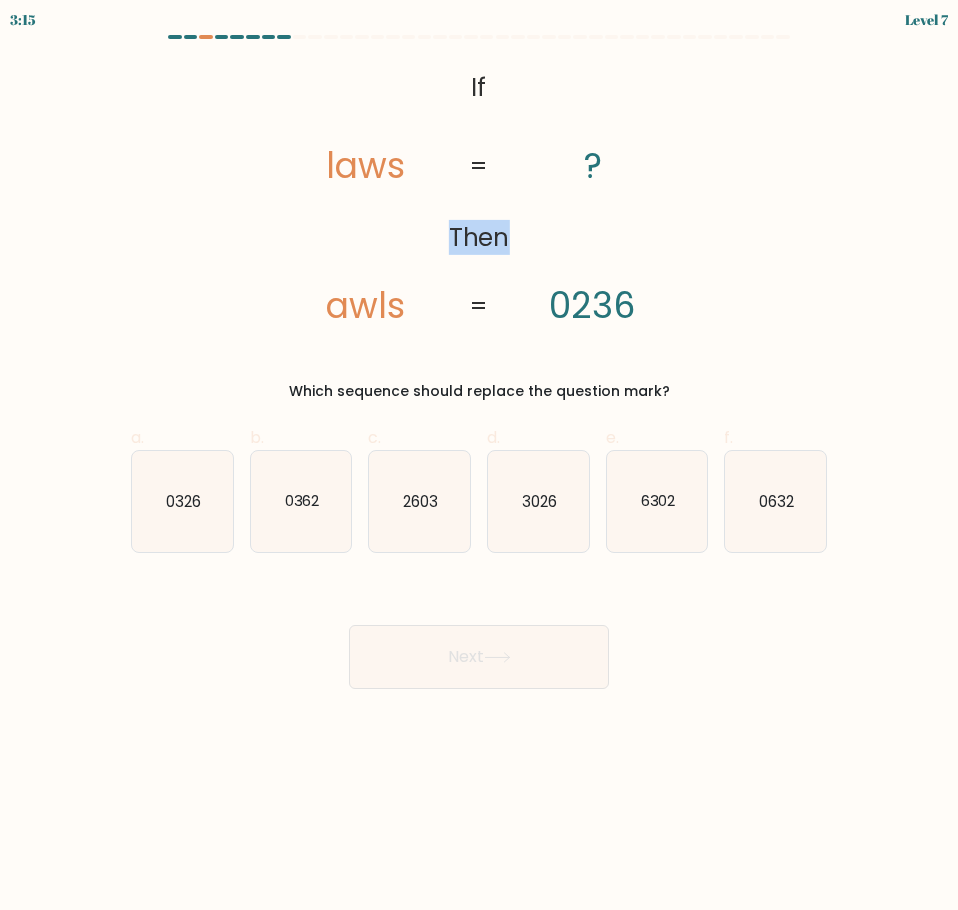 drag, startPoint x: 334, startPoint y: 379, endPoint x: 642, endPoint y: 388, distance: 308.13147 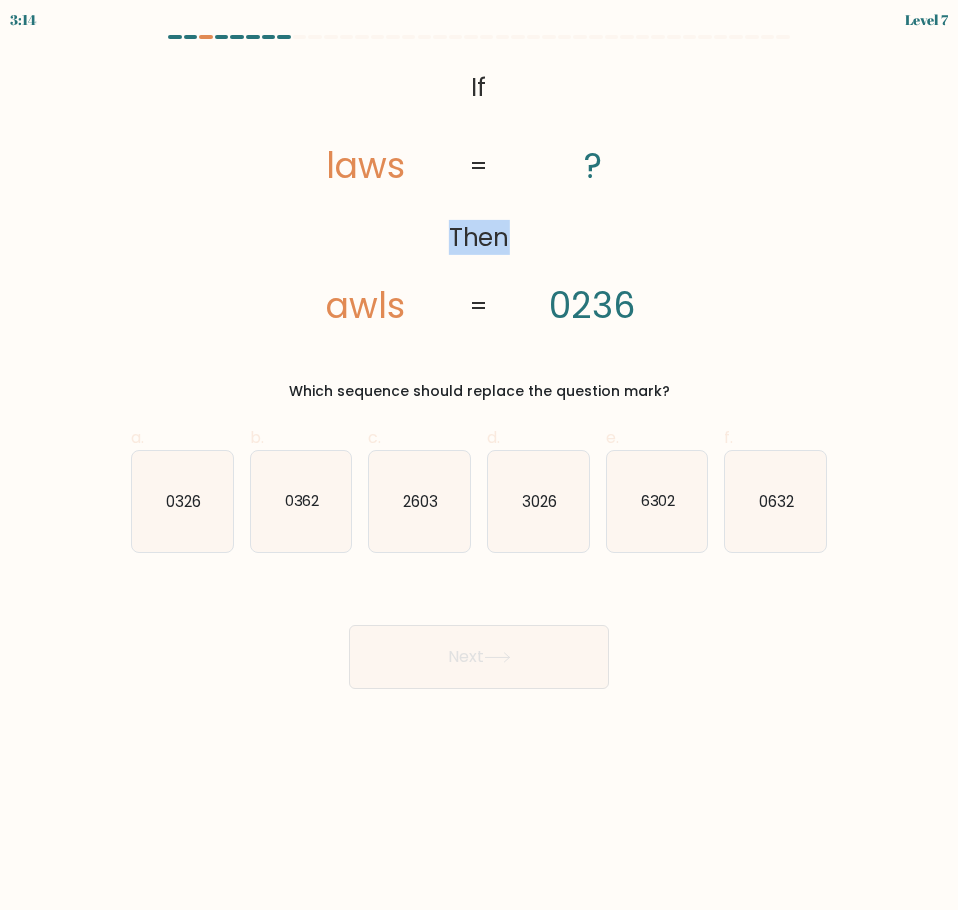 click on "Which sequence should replace the question mark?" at bounding box center [479, 391] 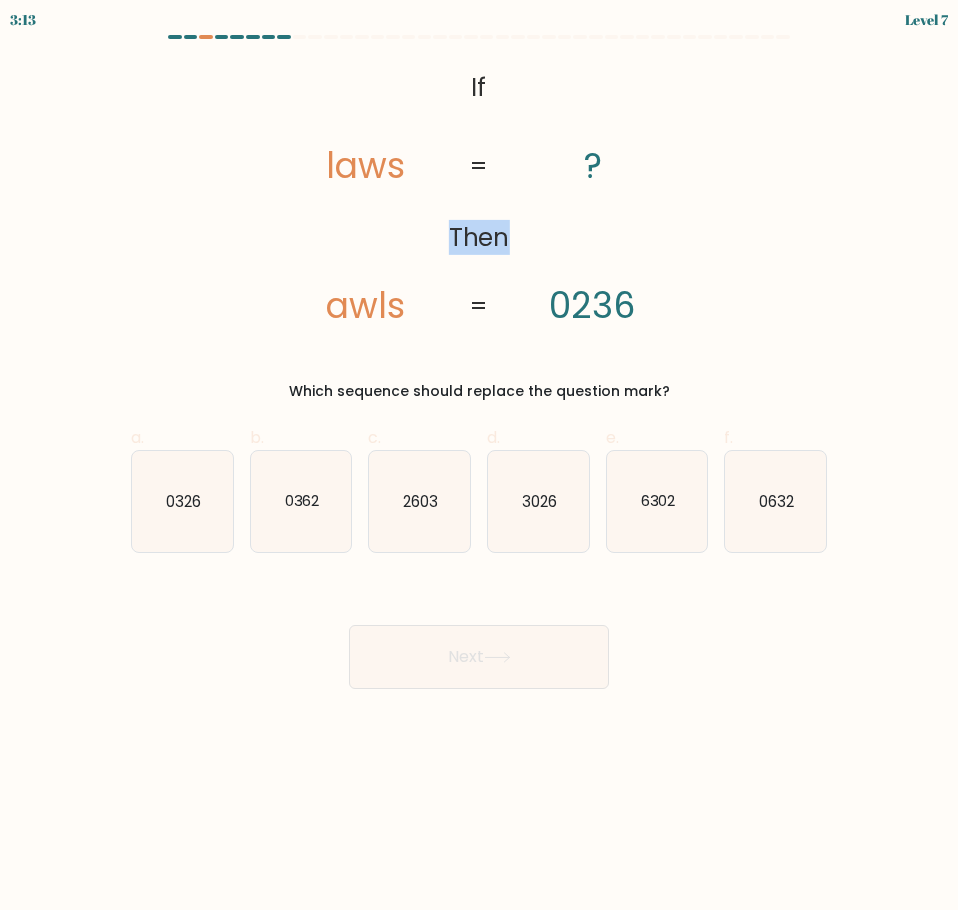 drag, startPoint x: 312, startPoint y: 376, endPoint x: 635, endPoint y: 382, distance: 323.05573 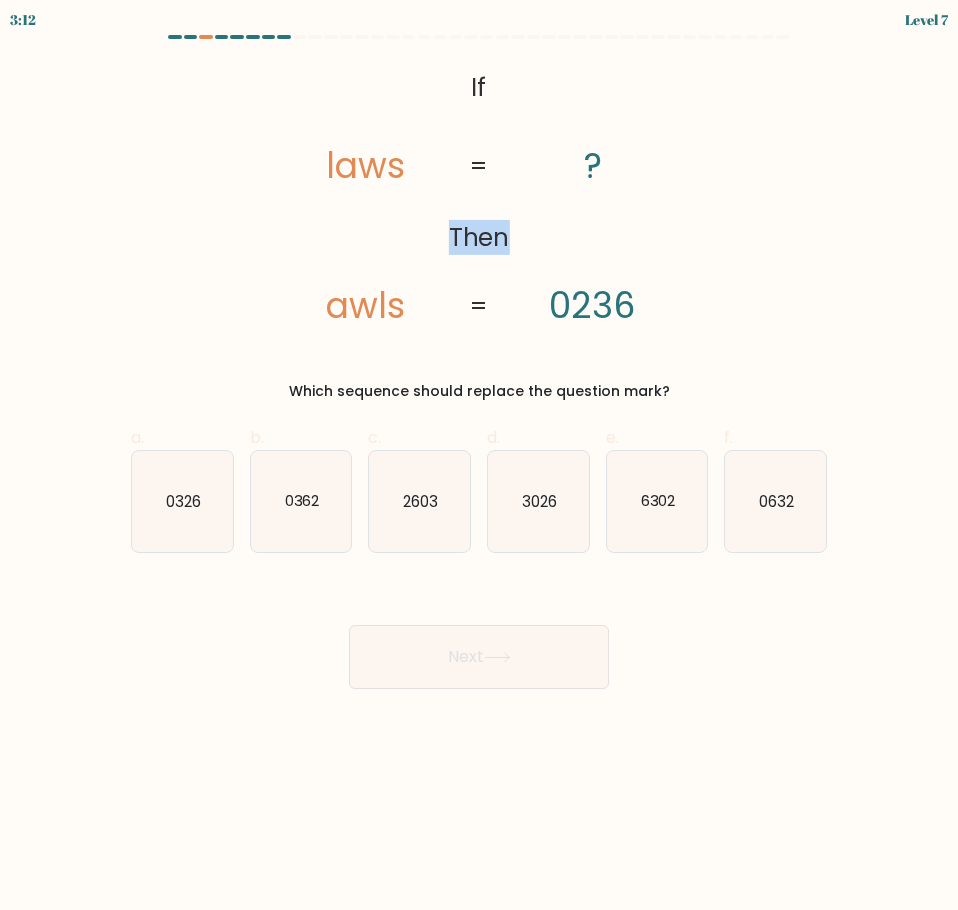 click on "Which sequence should replace the question mark?" at bounding box center (479, 391) 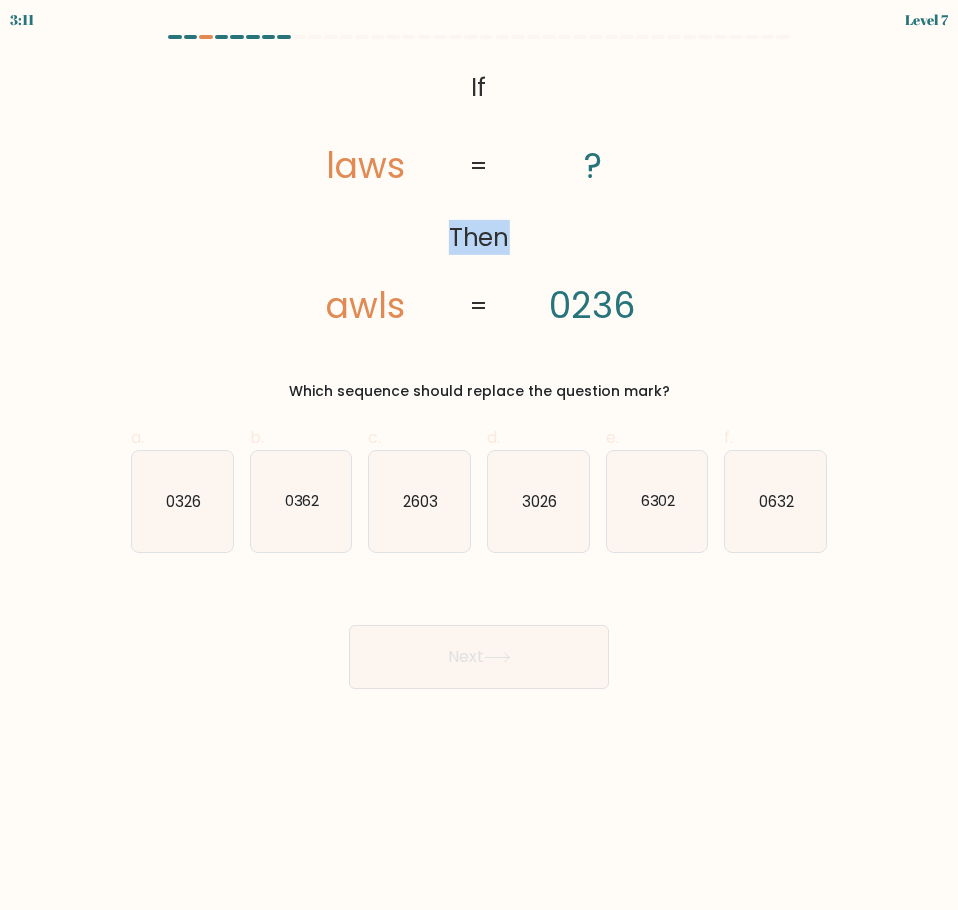 click on "Which sequence should replace the question mark?" at bounding box center (479, 391) 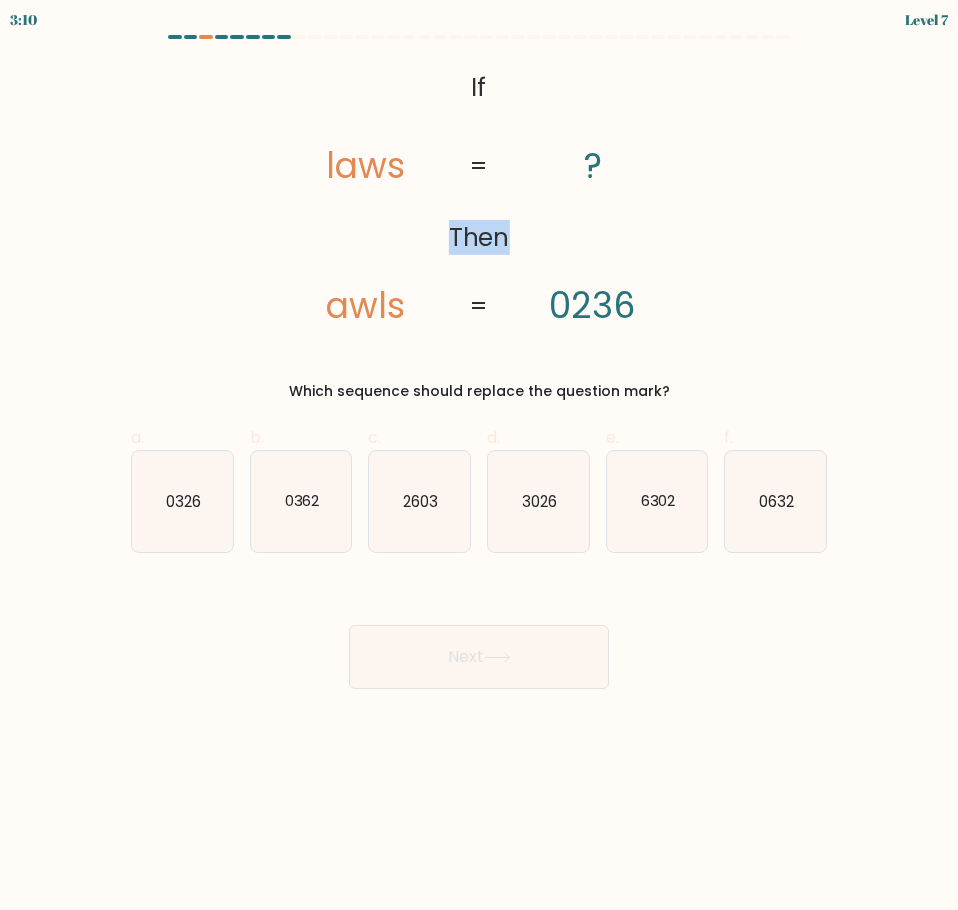 drag, startPoint x: 588, startPoint y: 400, endPoint x: 328, endPoint y: 391, distance: 260.15573 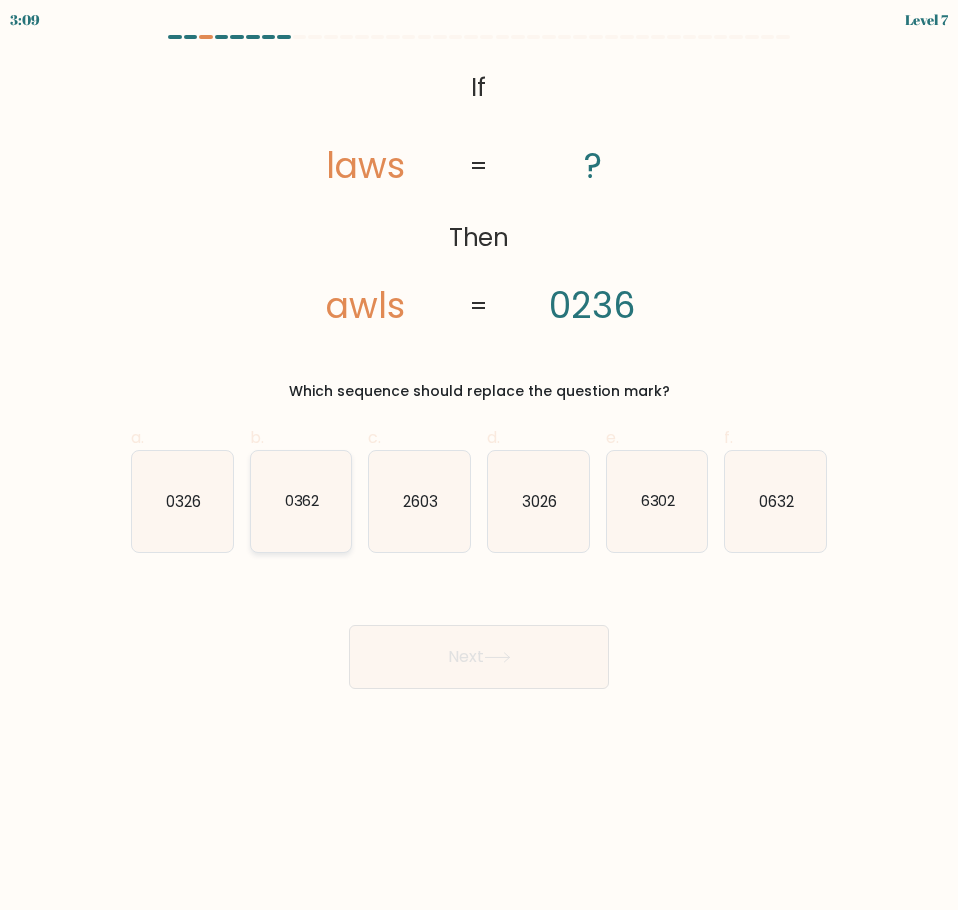 click on "0362" at bounding box center [301, 500] 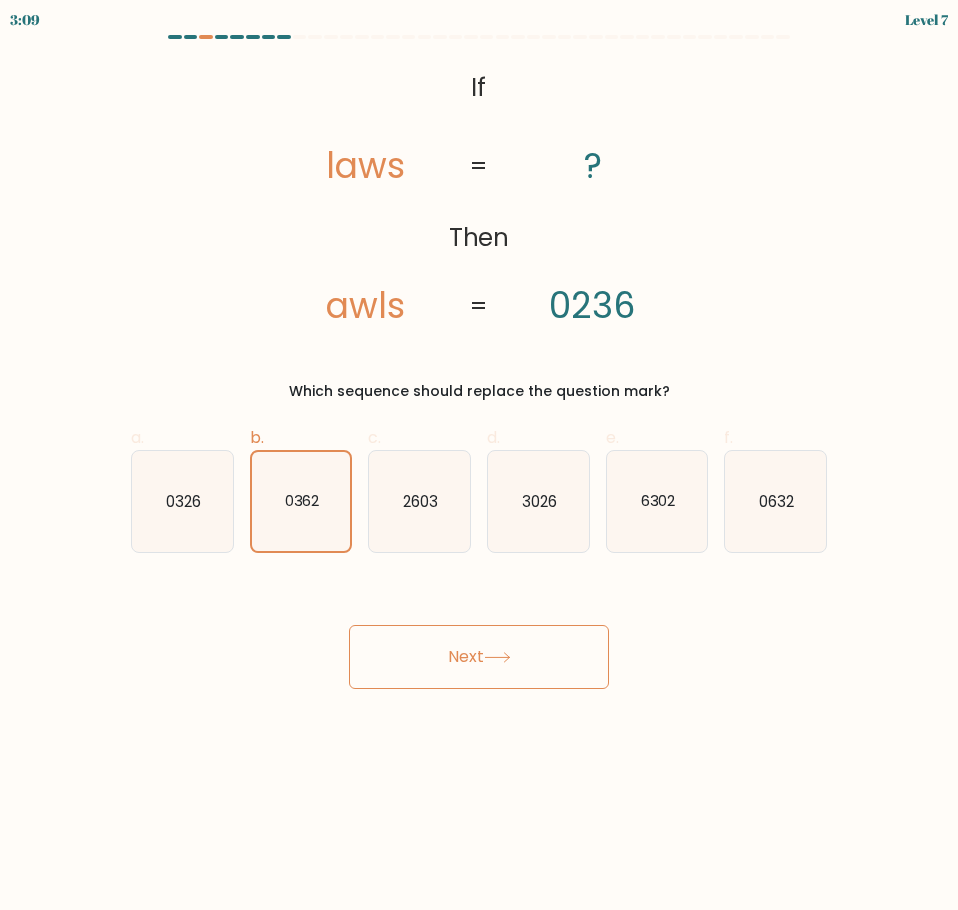 click on "Next" at bounding box center [479, 657] 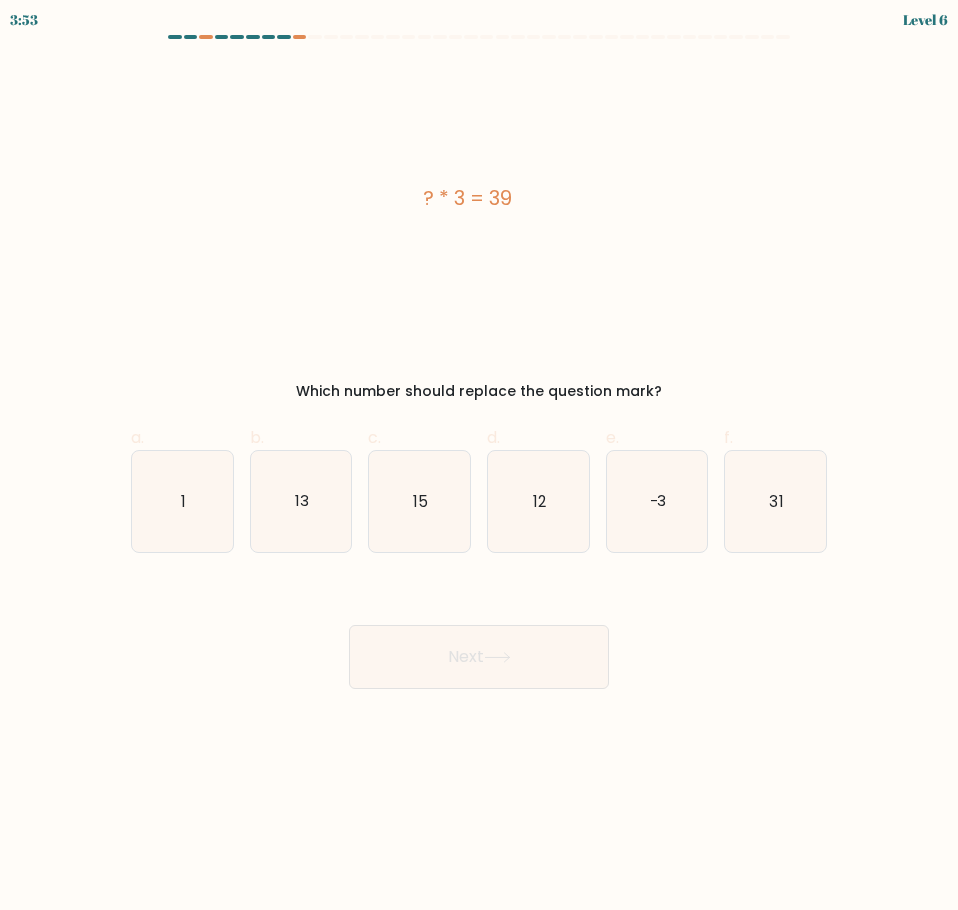 drag, startPoint x: 423, startPoint y: 195, endPoint x: 528, endPoint y: 202, distance: 105.23308 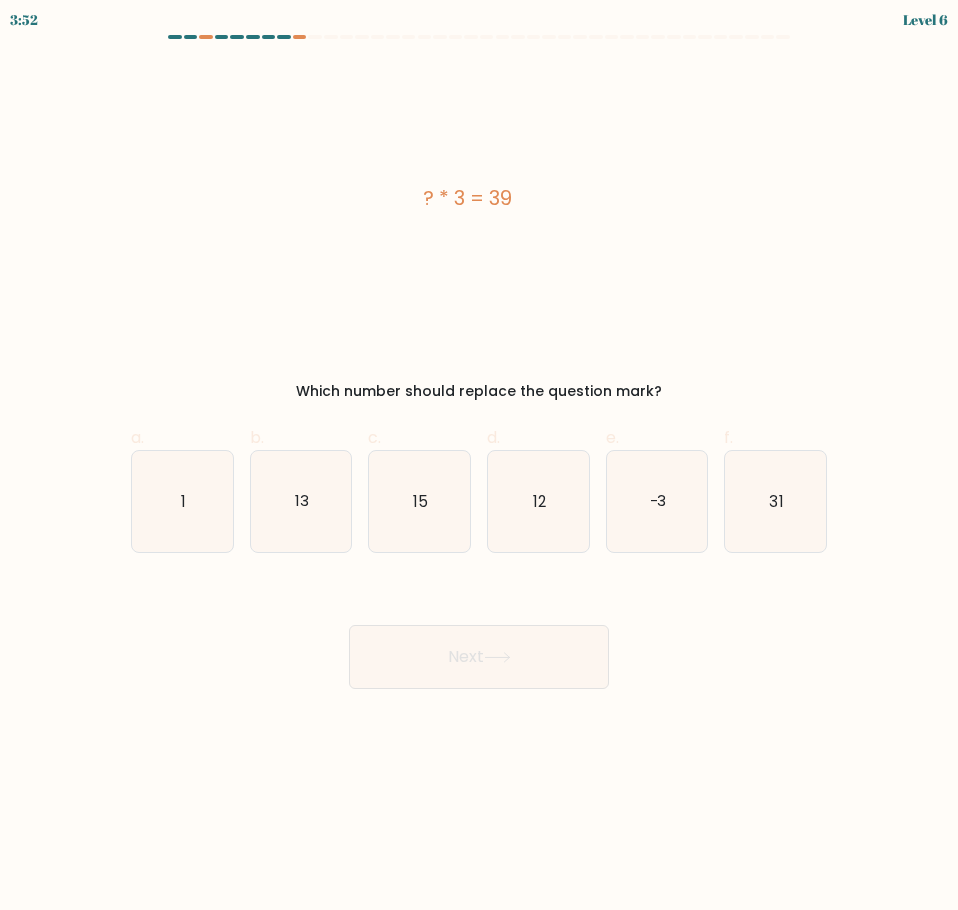 click on "? * 3 = 39" at bounding box center [467, 198] 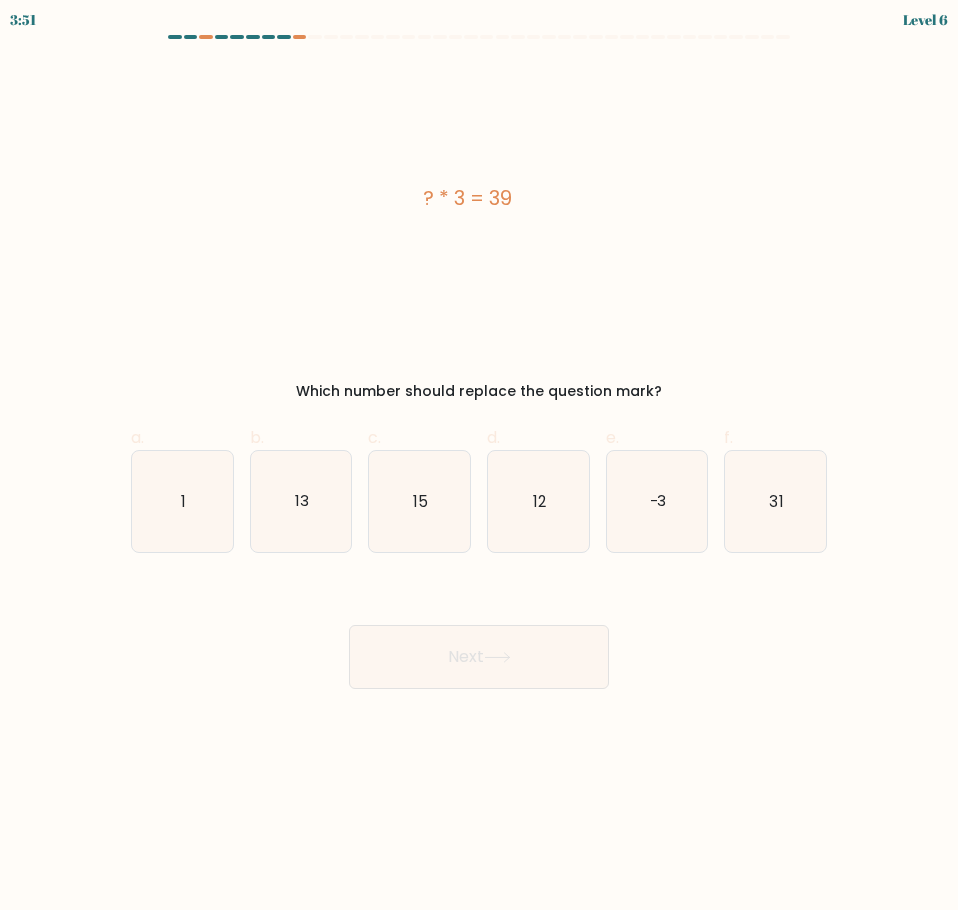 drag, startPoint x: 404, startPoint y: 388, endPoint x: 603, endPoint y: 391, distance: 199.02261 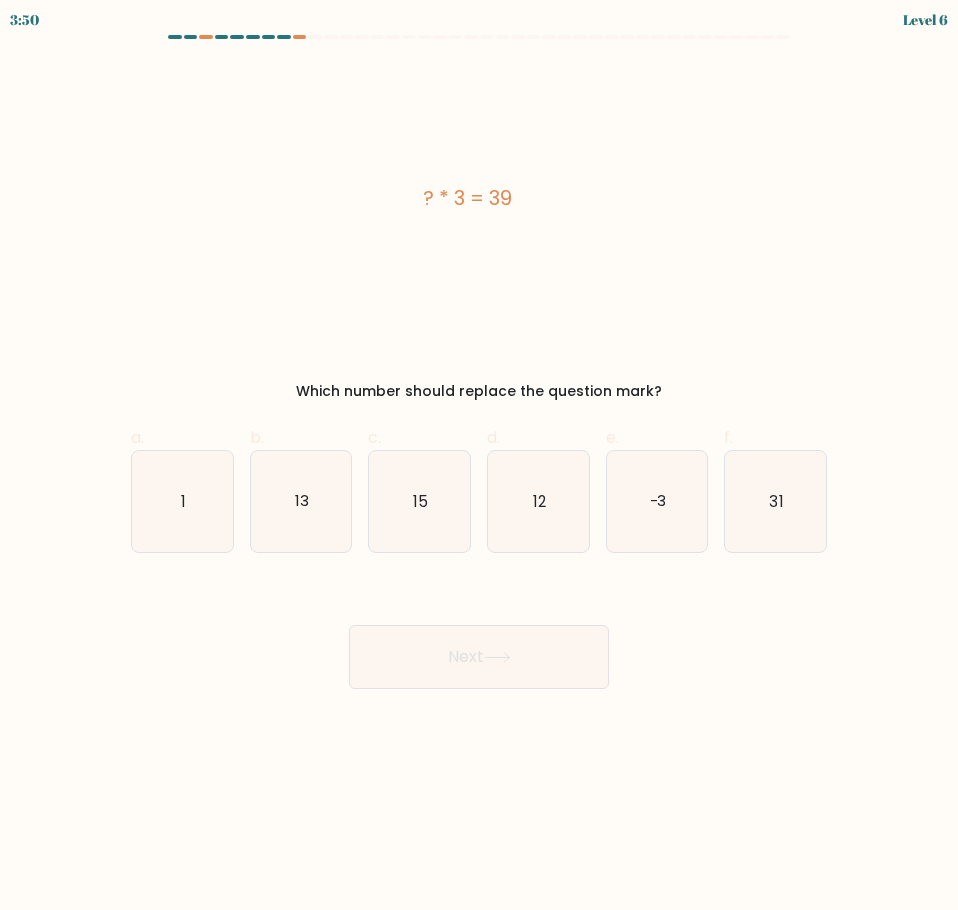 drag, startPoint x: 536, startPoint y: 168, endPoint x: 413, endPoint y: 174, distance: 123.146255 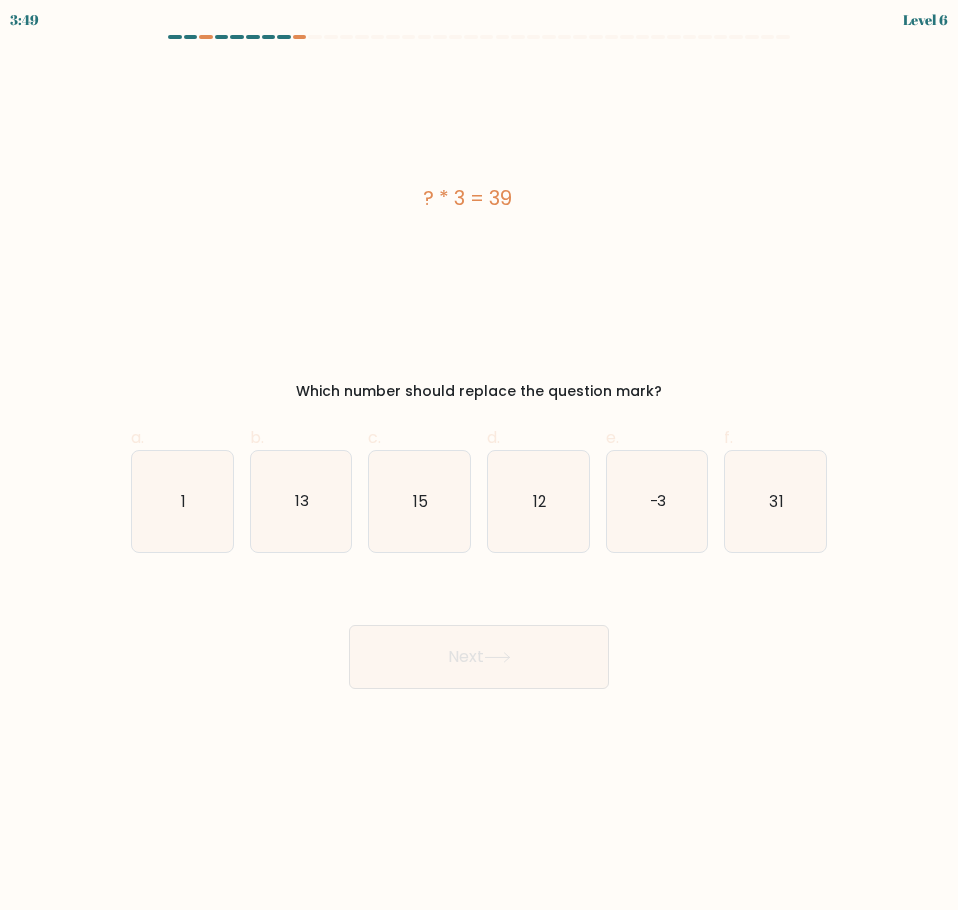 click on "? * 3 = 39" at bounding box center (467, 198) 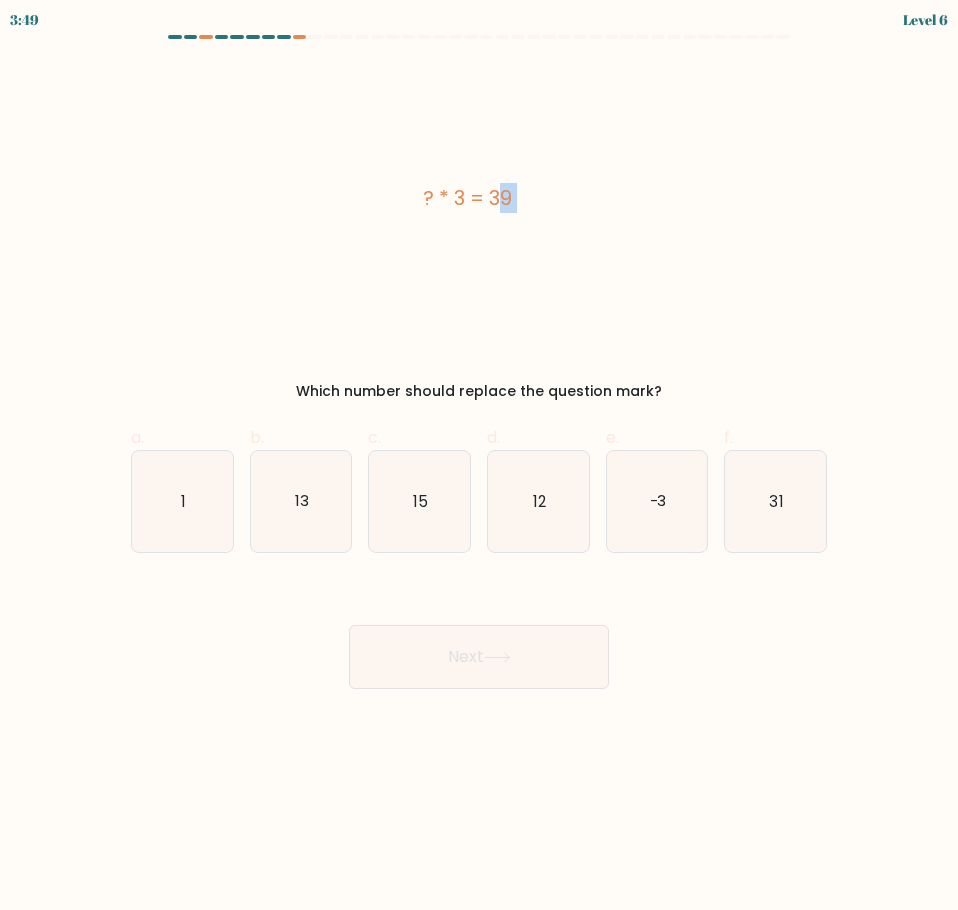 drag, startPoint x: 468, startPoint y: 200, endPoint x: 603, endPoint y: 208, distance: 135.23683 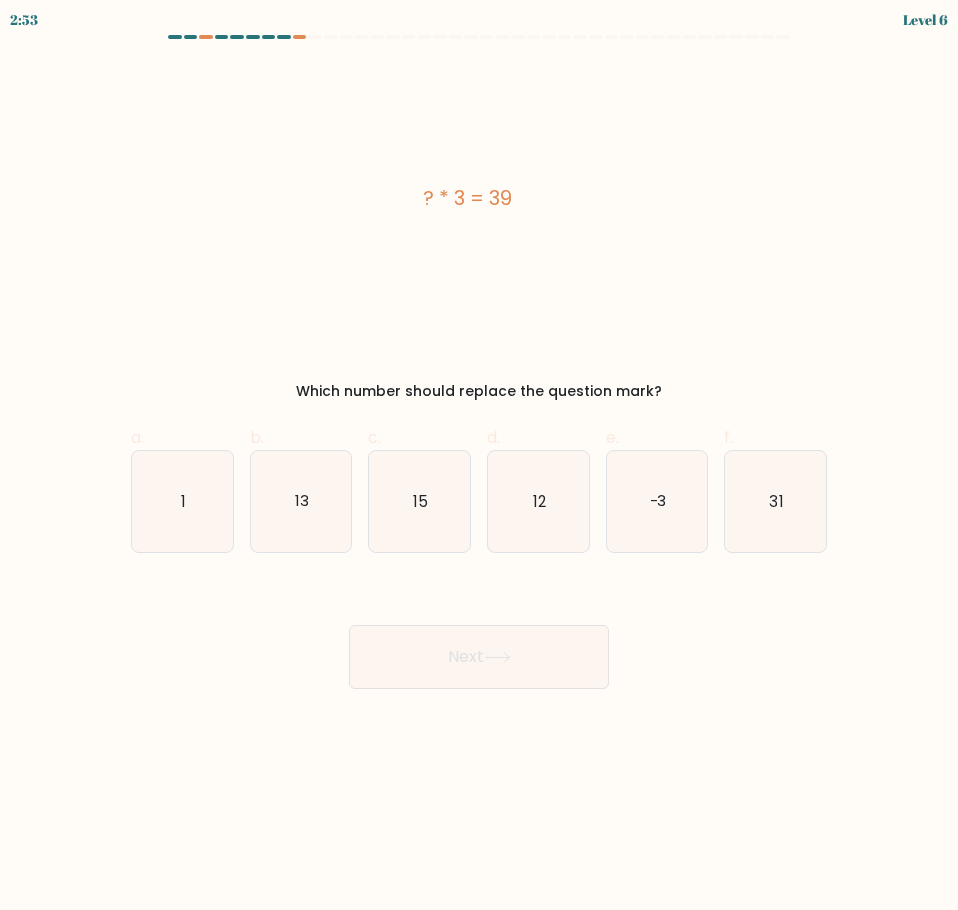 drag, startPoint x: 607, startPoint y: 483, endPoint x: 380, endPoint y: 333, distance: 272.0827 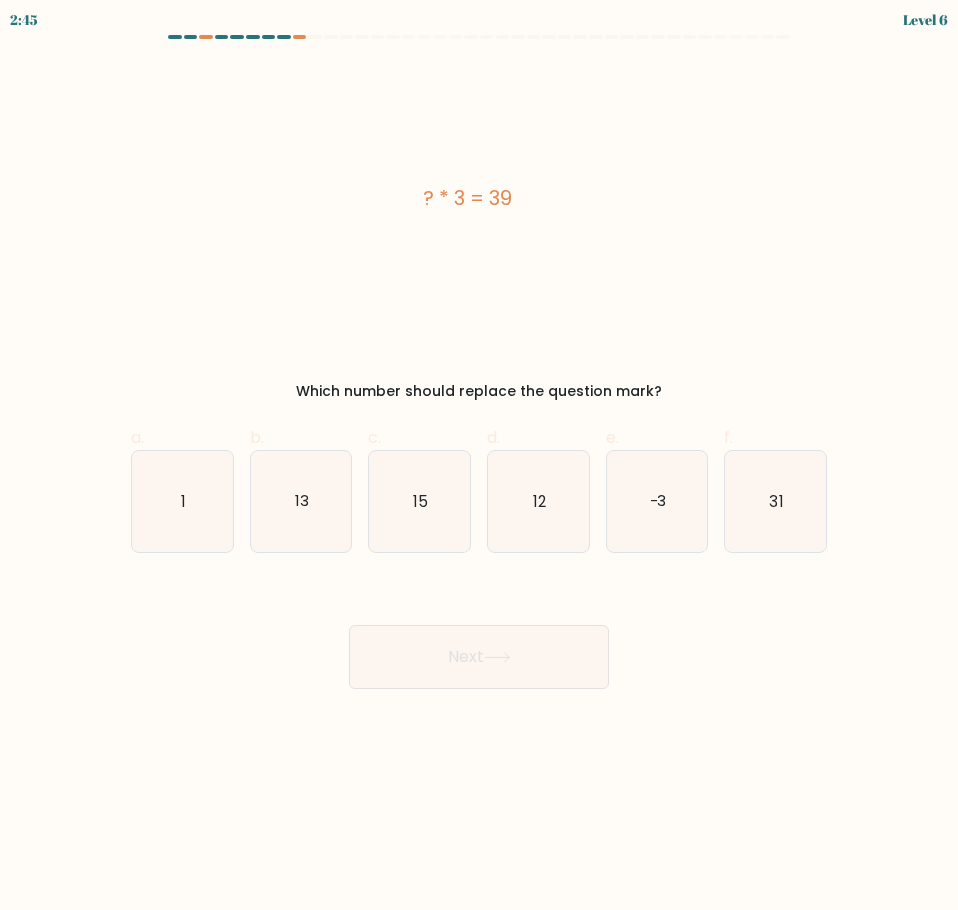 drag, startPoint x: 423, startPoint y: 194, endPoint x: 534, endPoint y: 210, distance: 112.147224 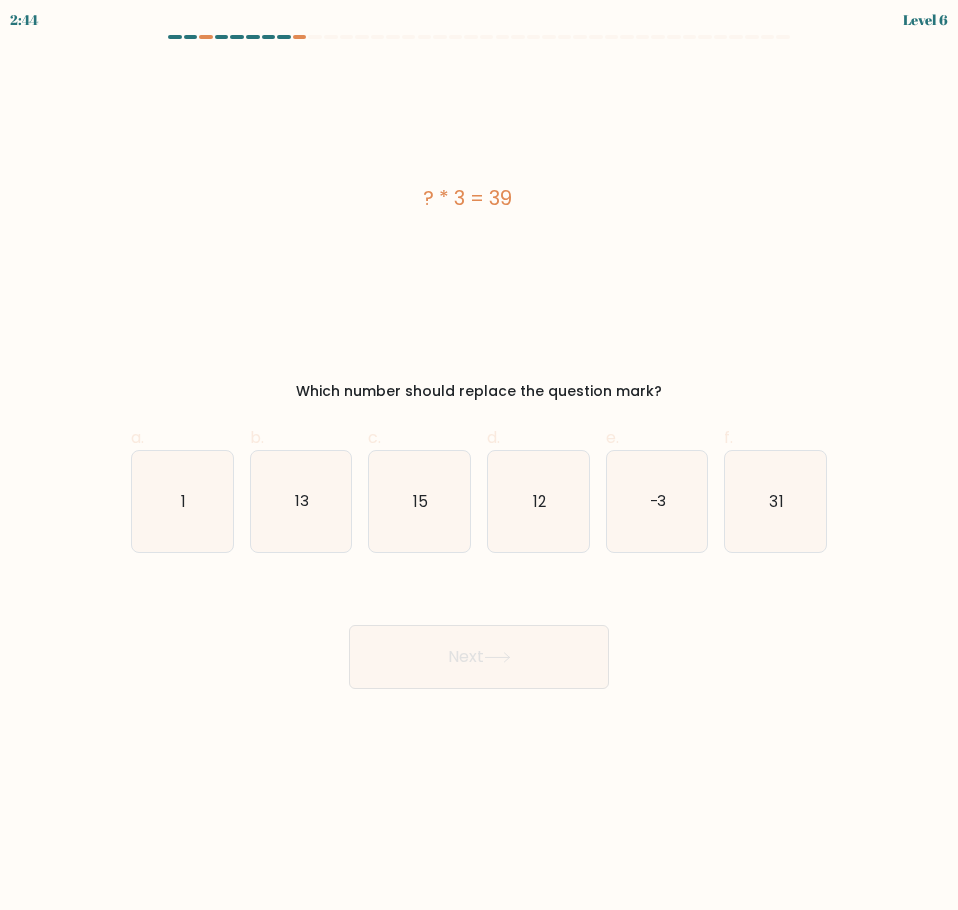 copy on "? * 3 = 39" 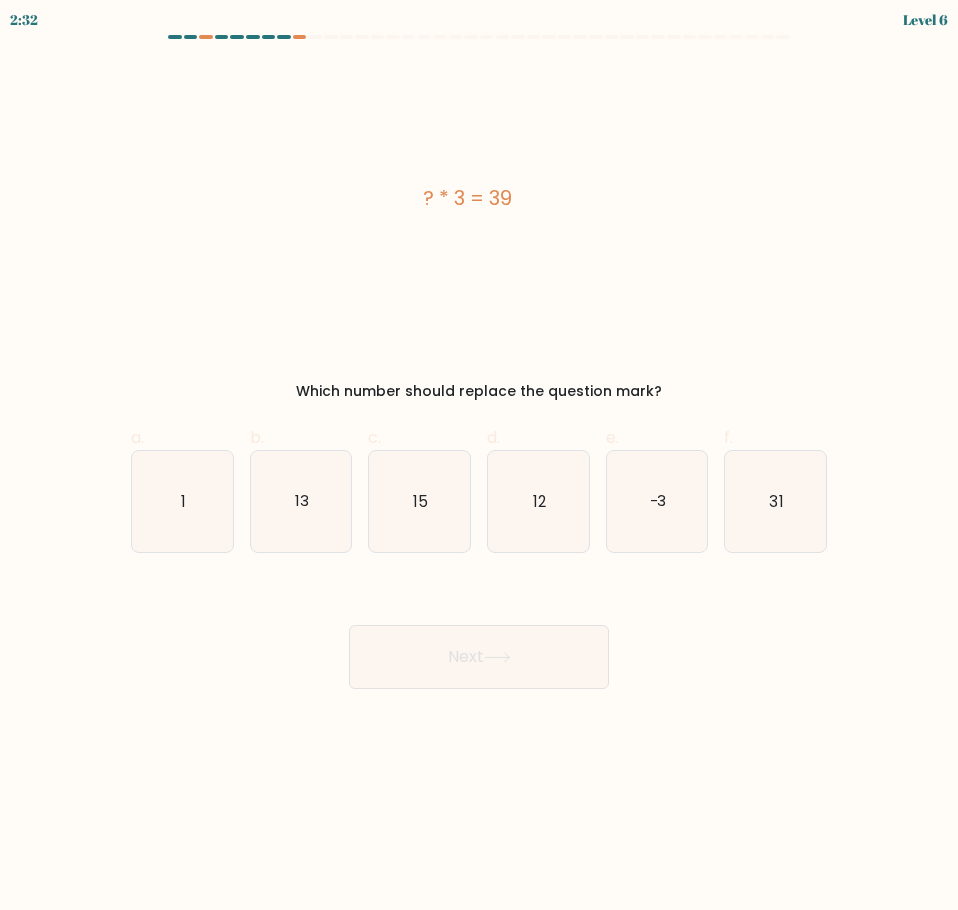 click on "? * 3 = 39" at bounding box center (467, 198) 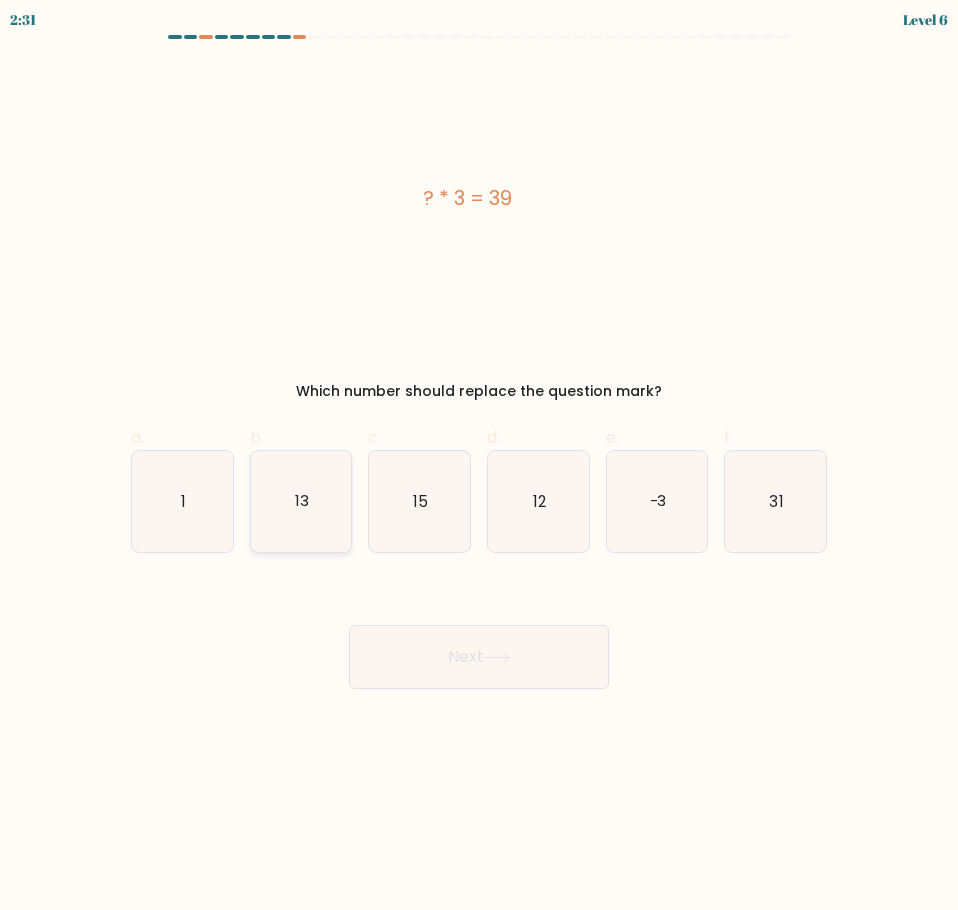 click on "13" at bounding box center [301, 501] 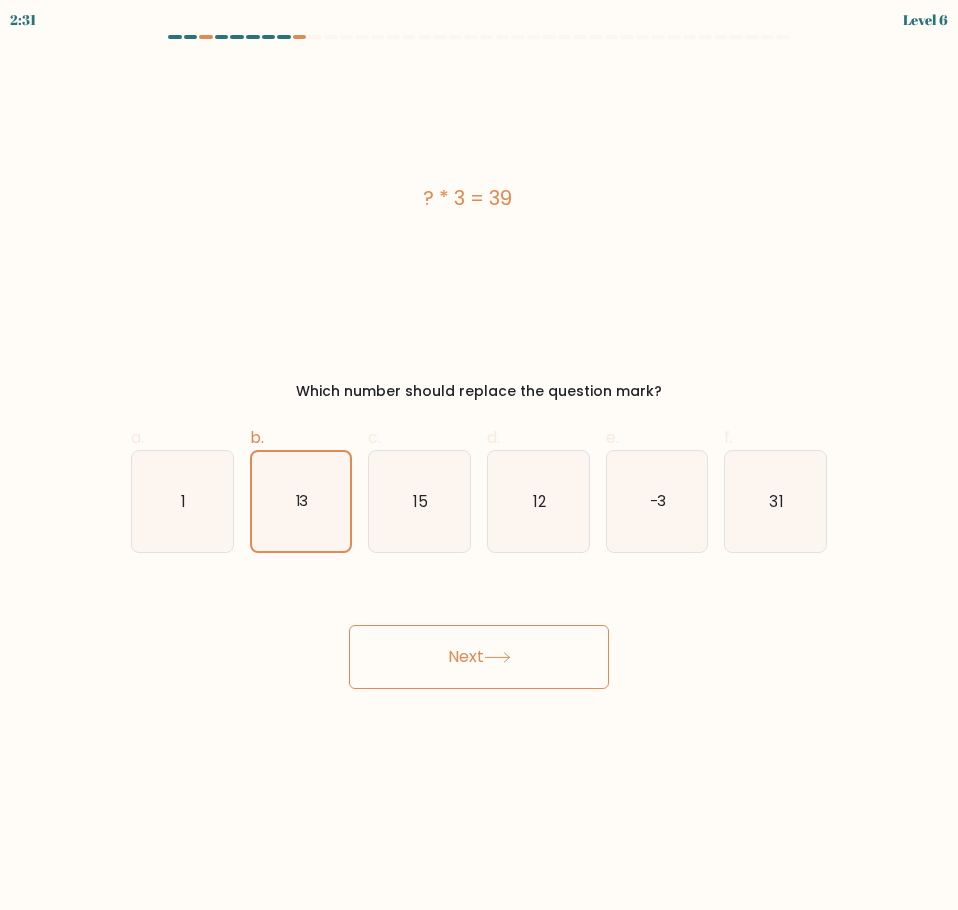 click on "Next" at bounding box center [479, 657] 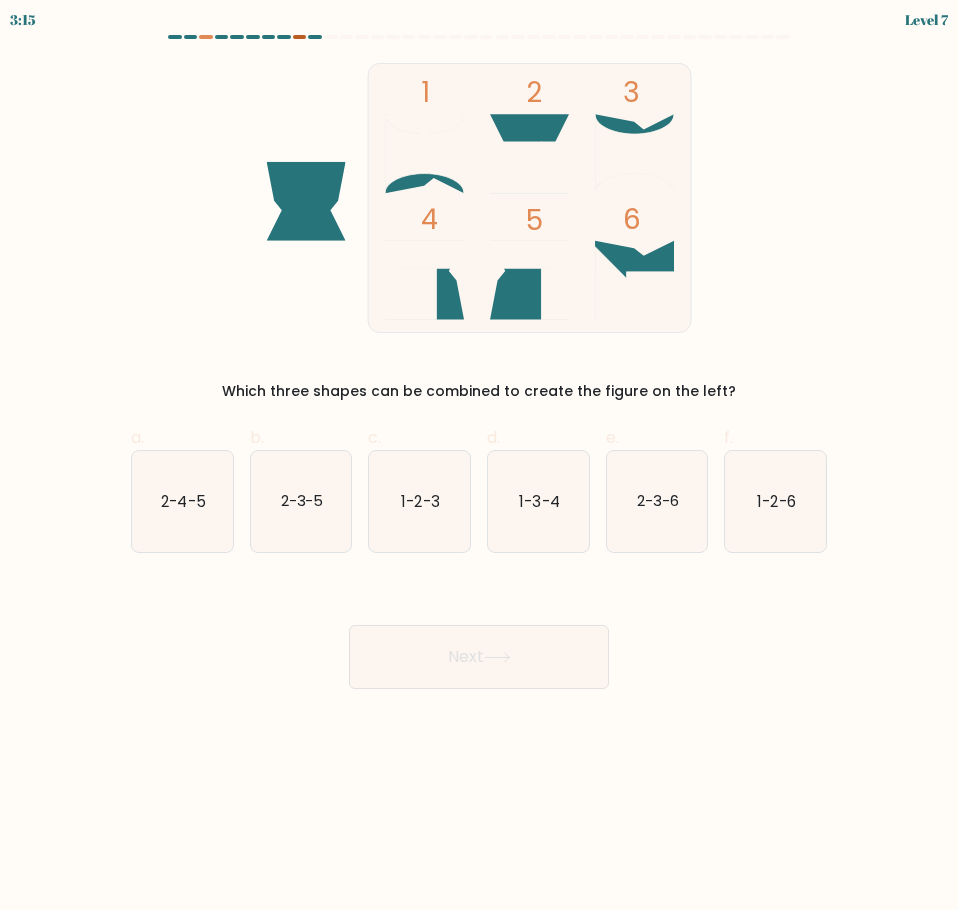click at bounding box center (300, 37) 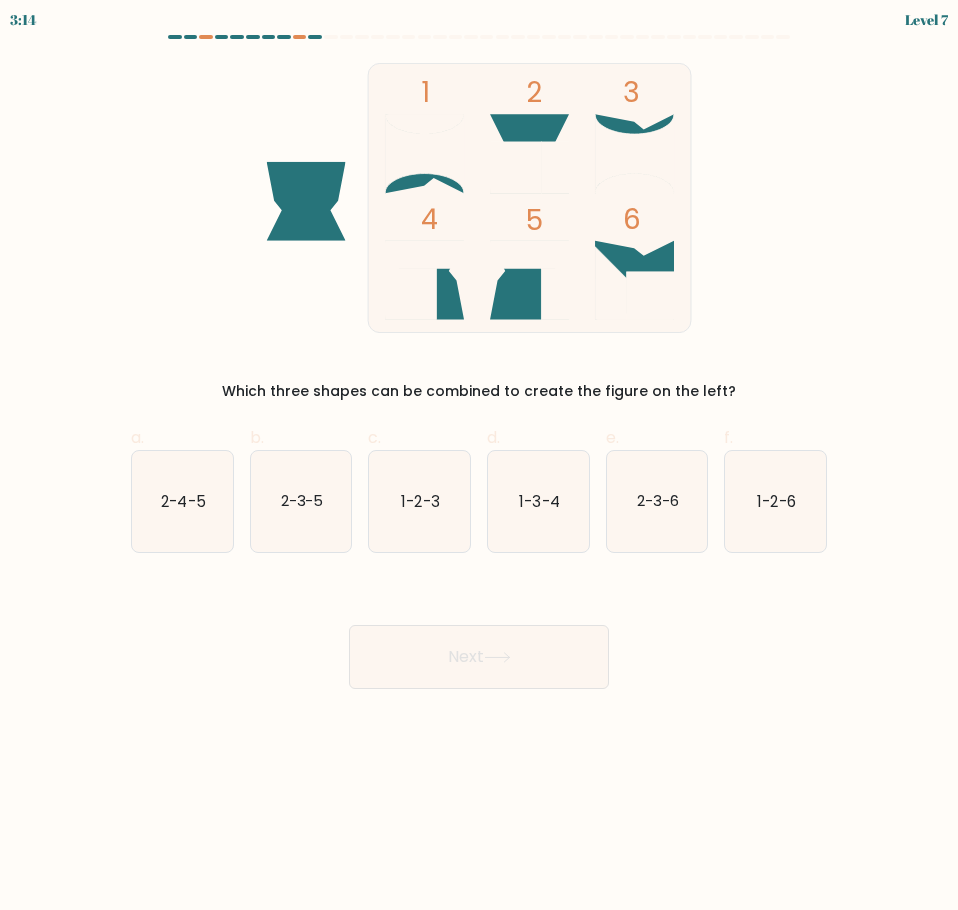 click at bounding box center (479, 37) 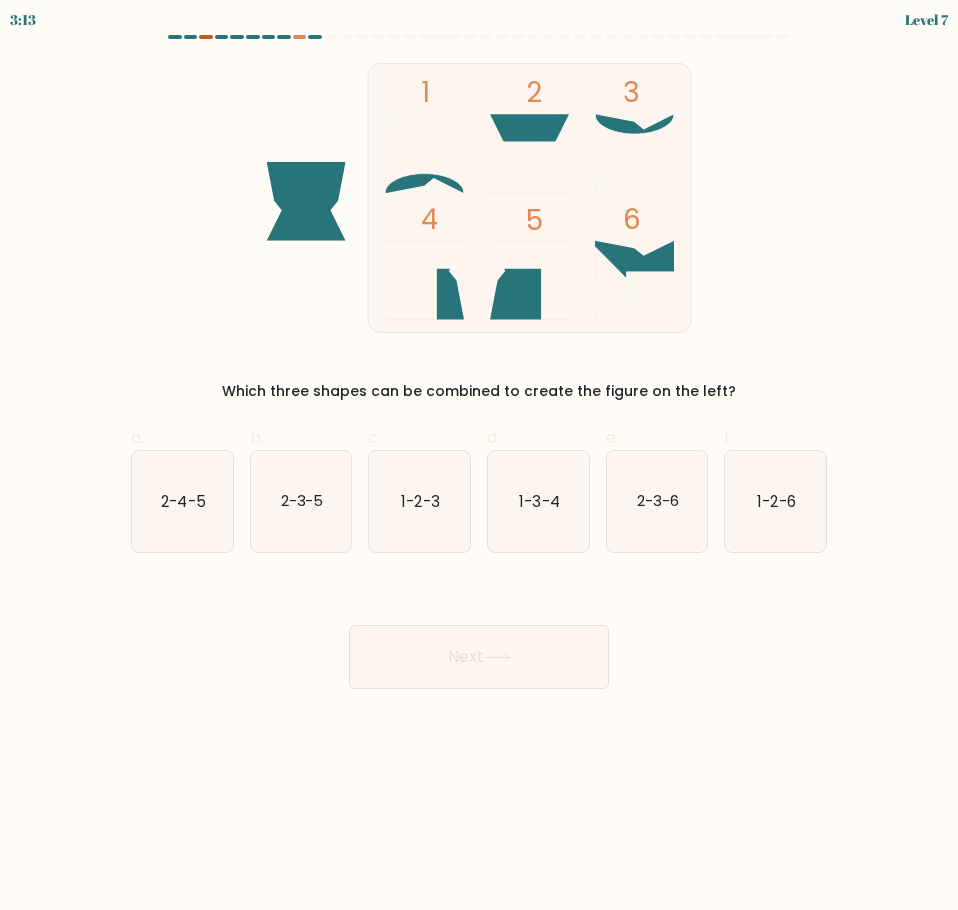 click at bounding box center [206, 37] 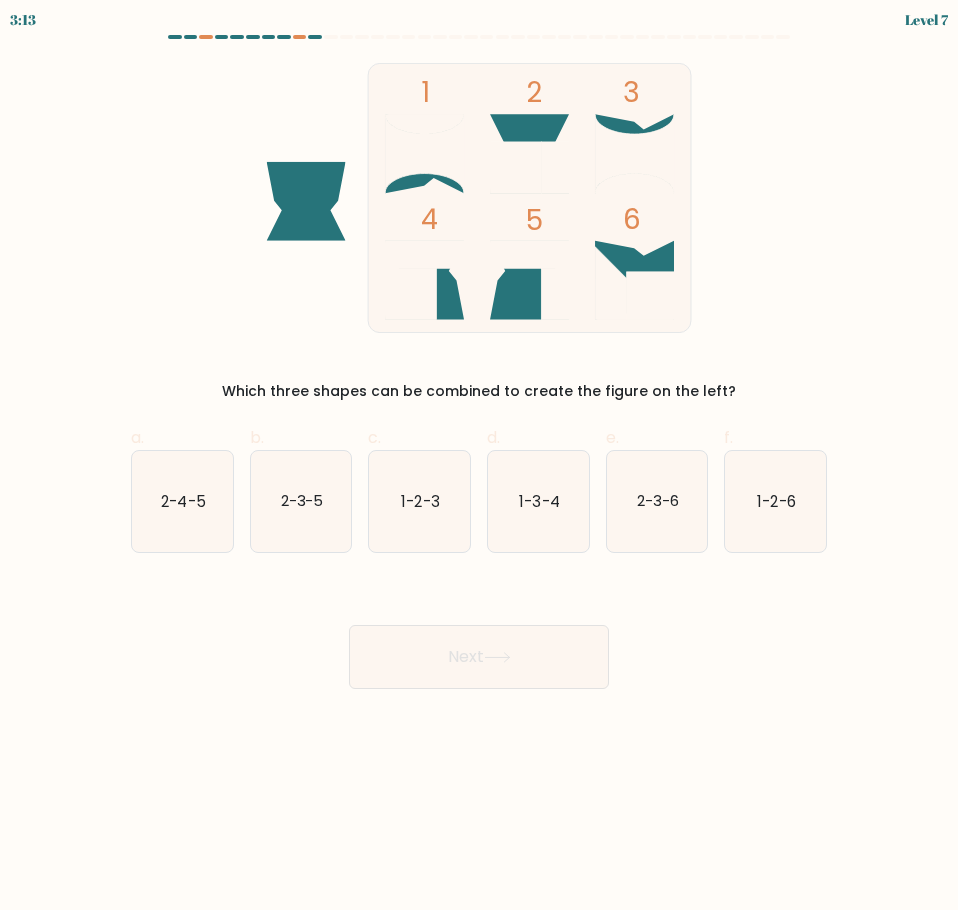 click on "3:13
Level 7" at bounding box center (479, 17) 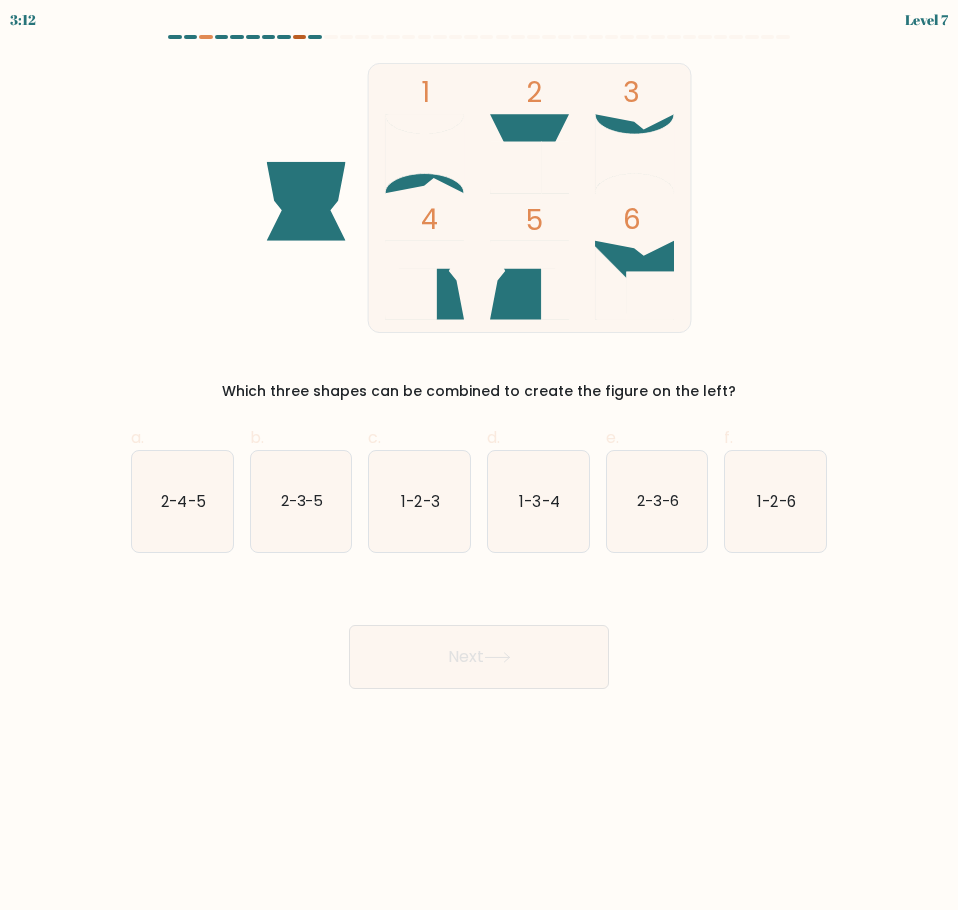 click at bounding box center (300, 37) 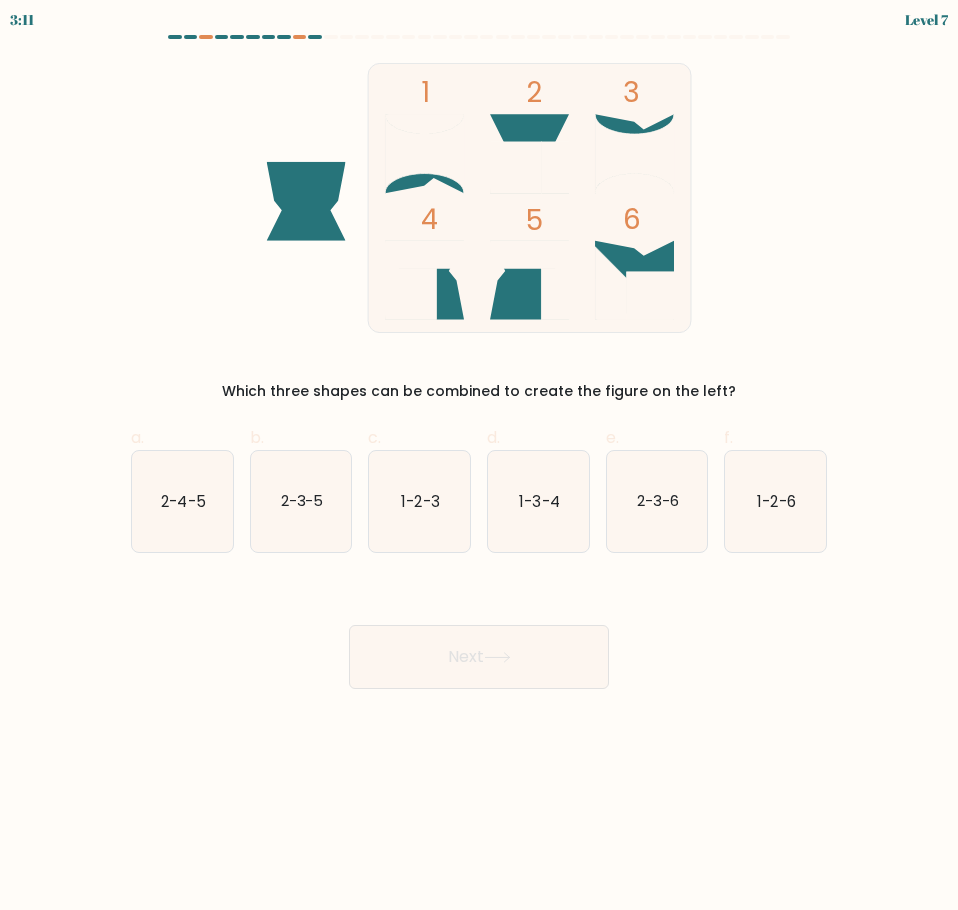 click at bounding box center [479, 41] 